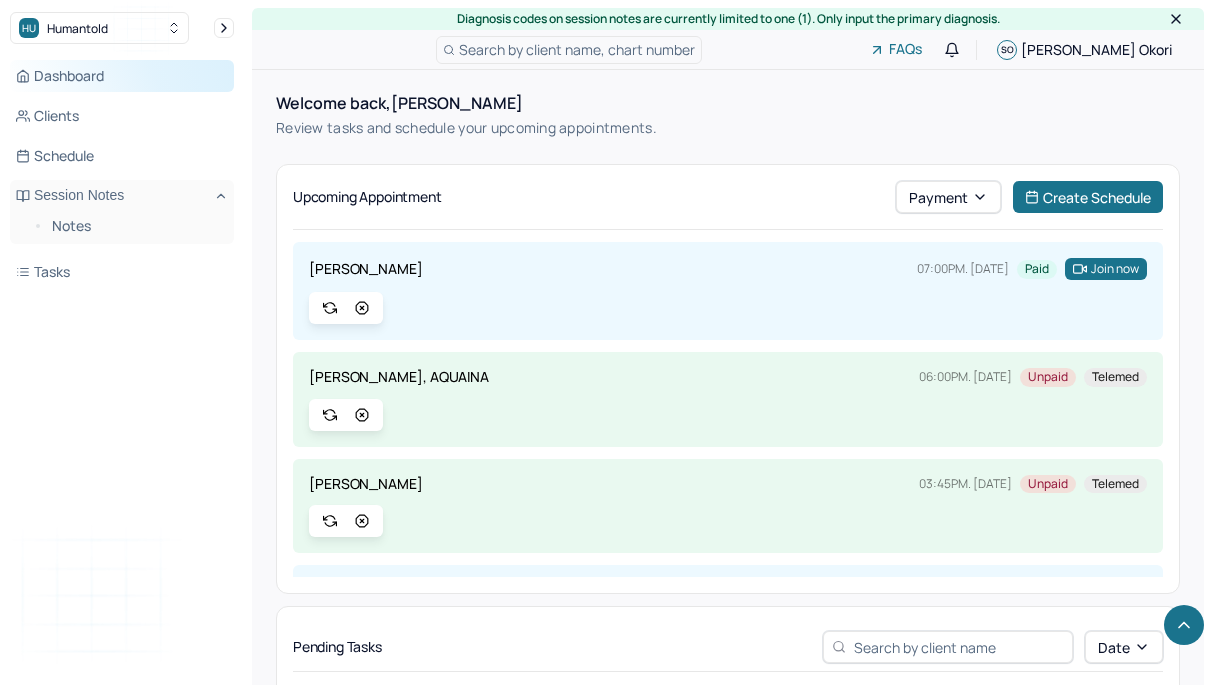 scroll, scrollTop: 922, scrollLeft: 0, axis: vertical 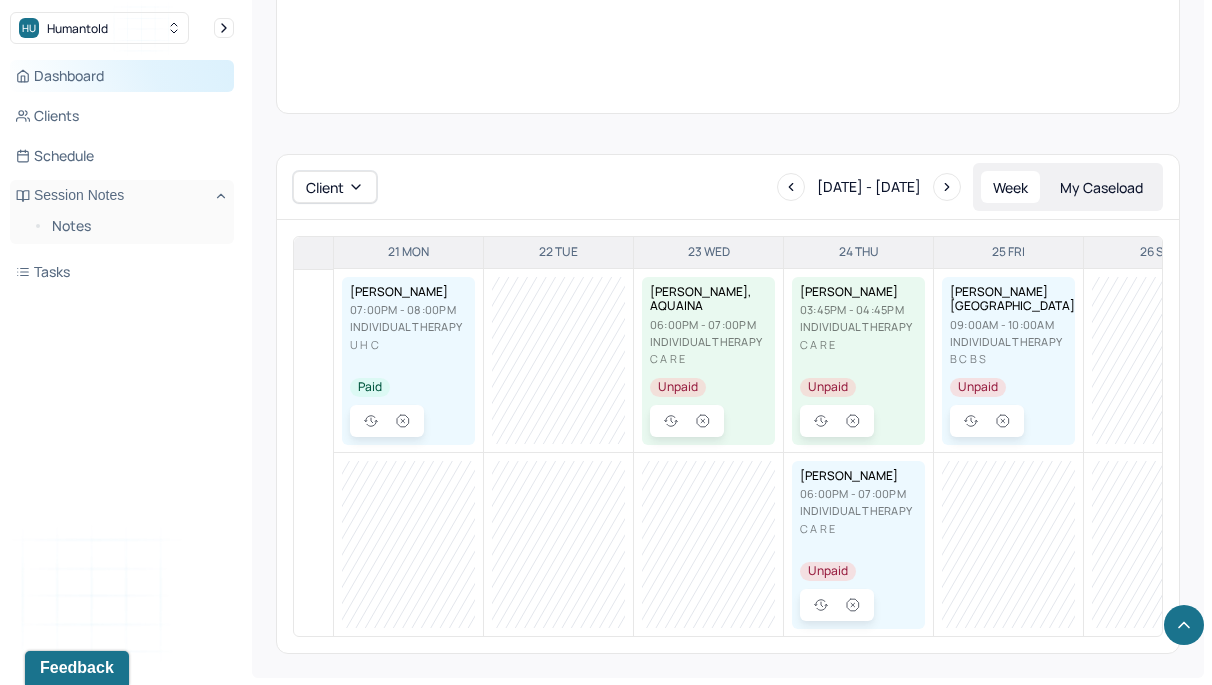 click on "Dashboard" at bounding box center [122, 76] 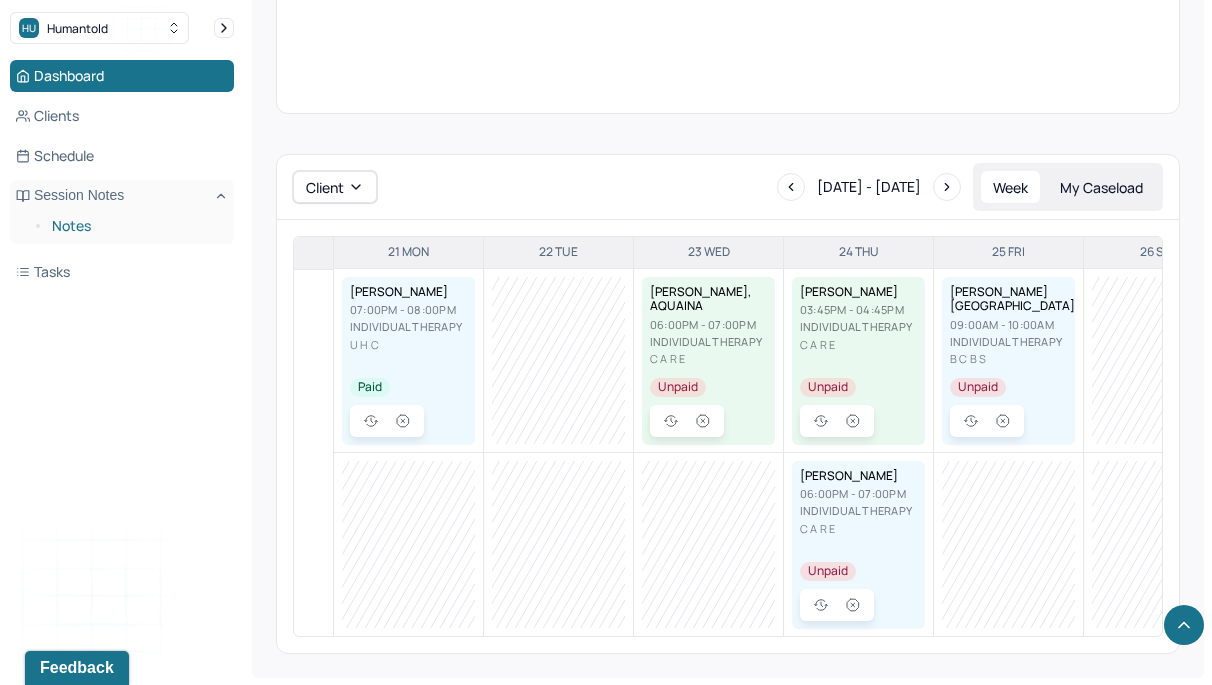 click on "Notes" at bounding box center [135, 226] 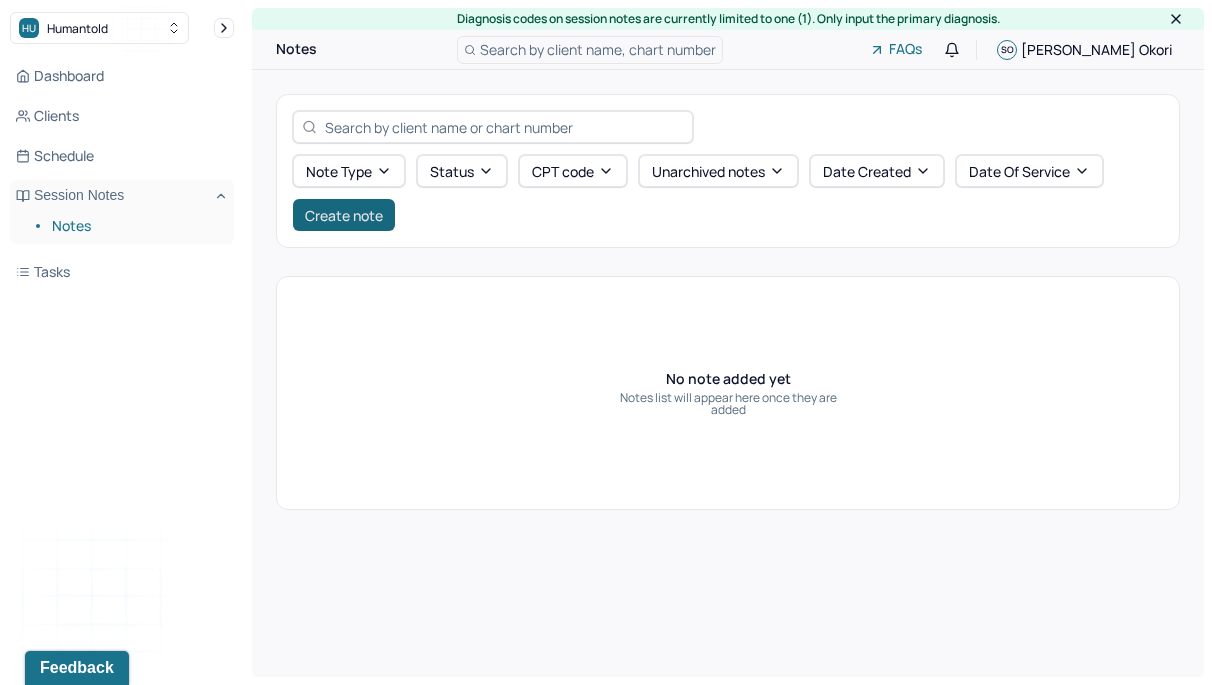 click on "Create note" at bounding box center (344, 215) 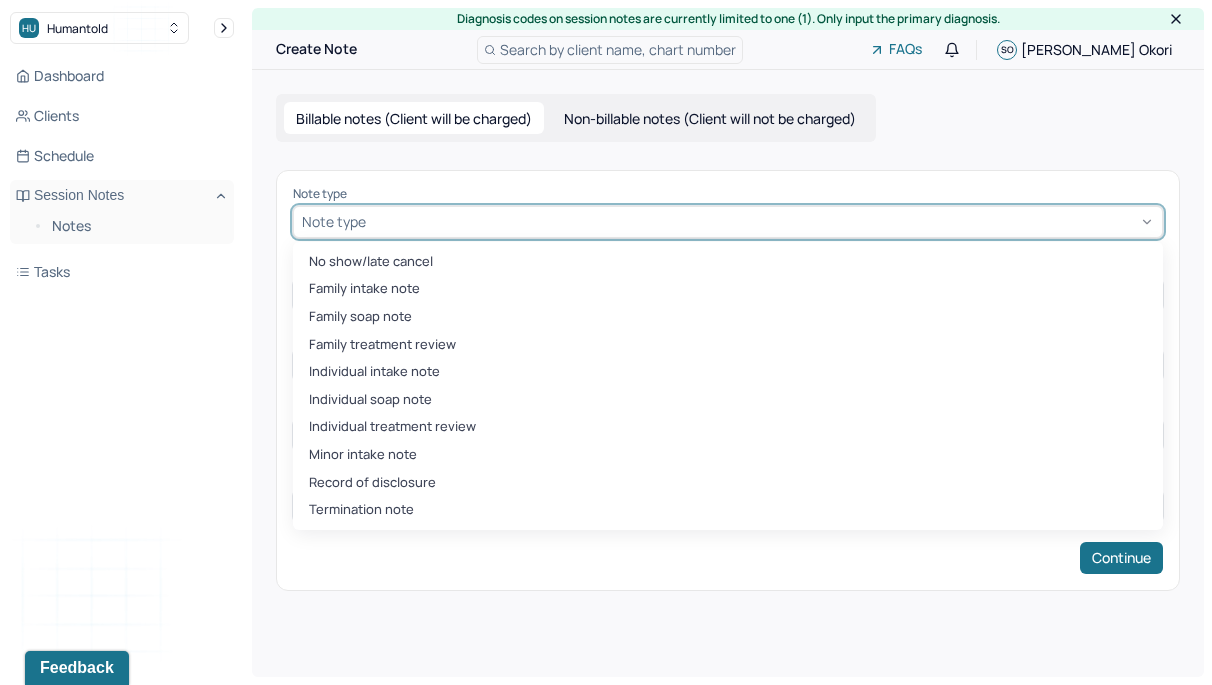 click at bounding box center [762, 221] 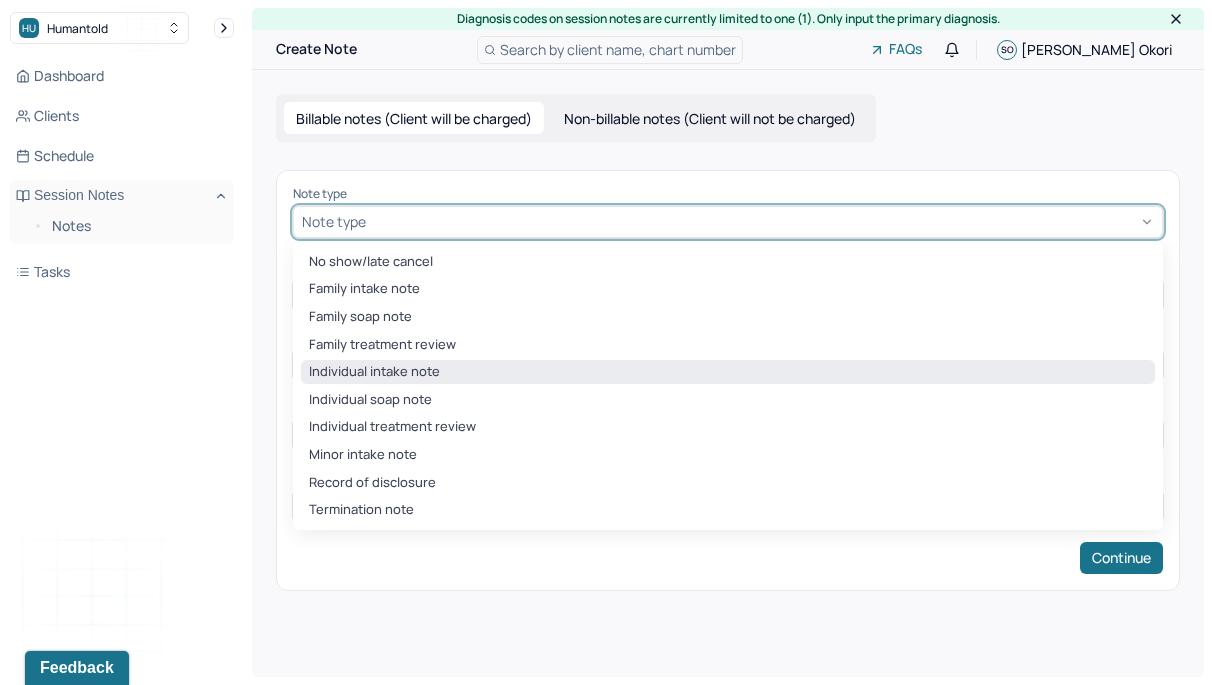 click on "Individual intake note" at bounding box center (728, 372) 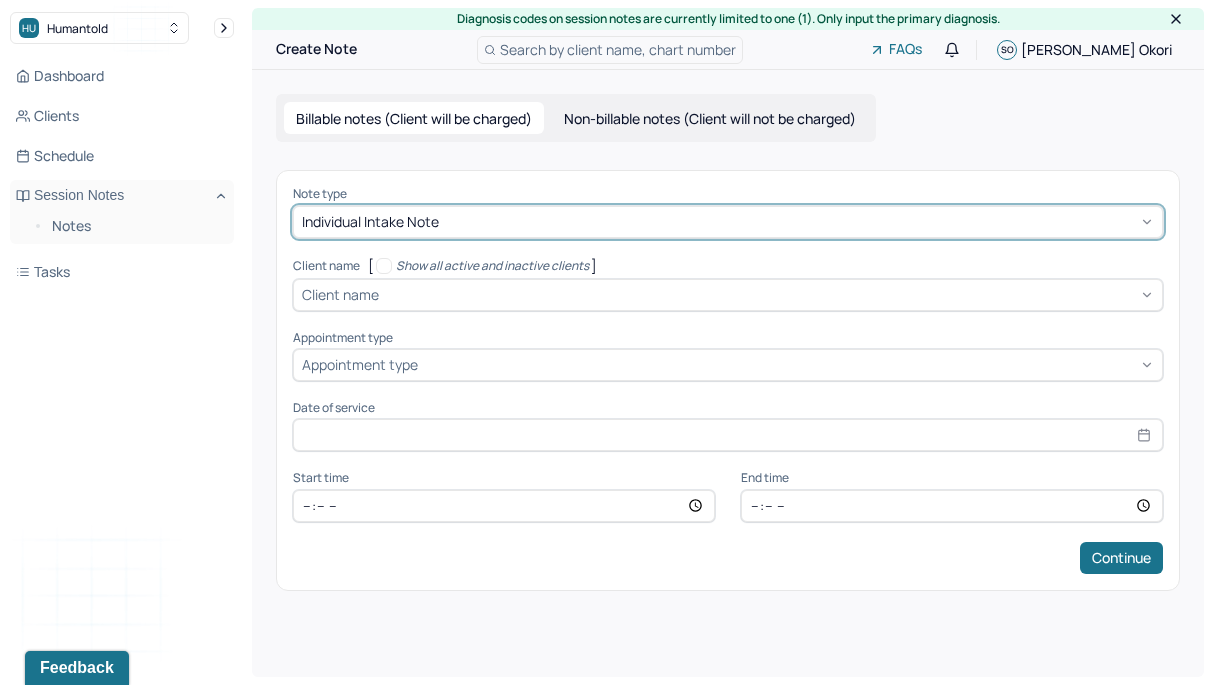 click at bounding box center [768, 294] 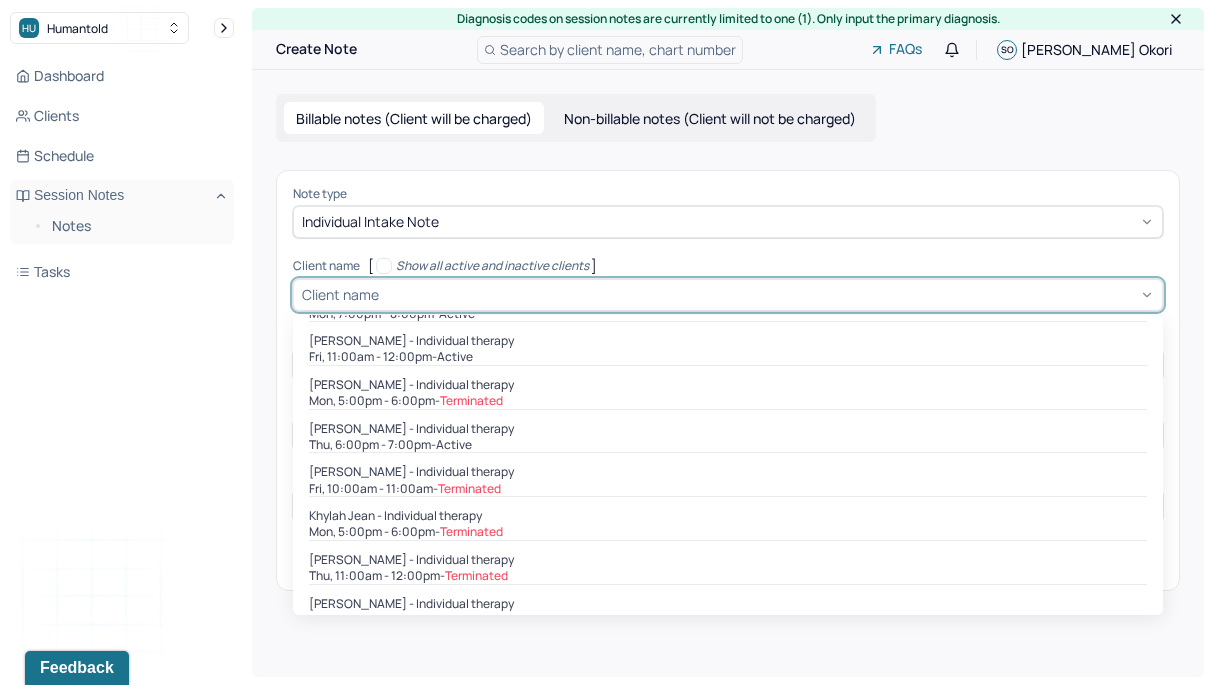 scroll, scrollTop: 493, scrollLeft: 0, axis: vertical 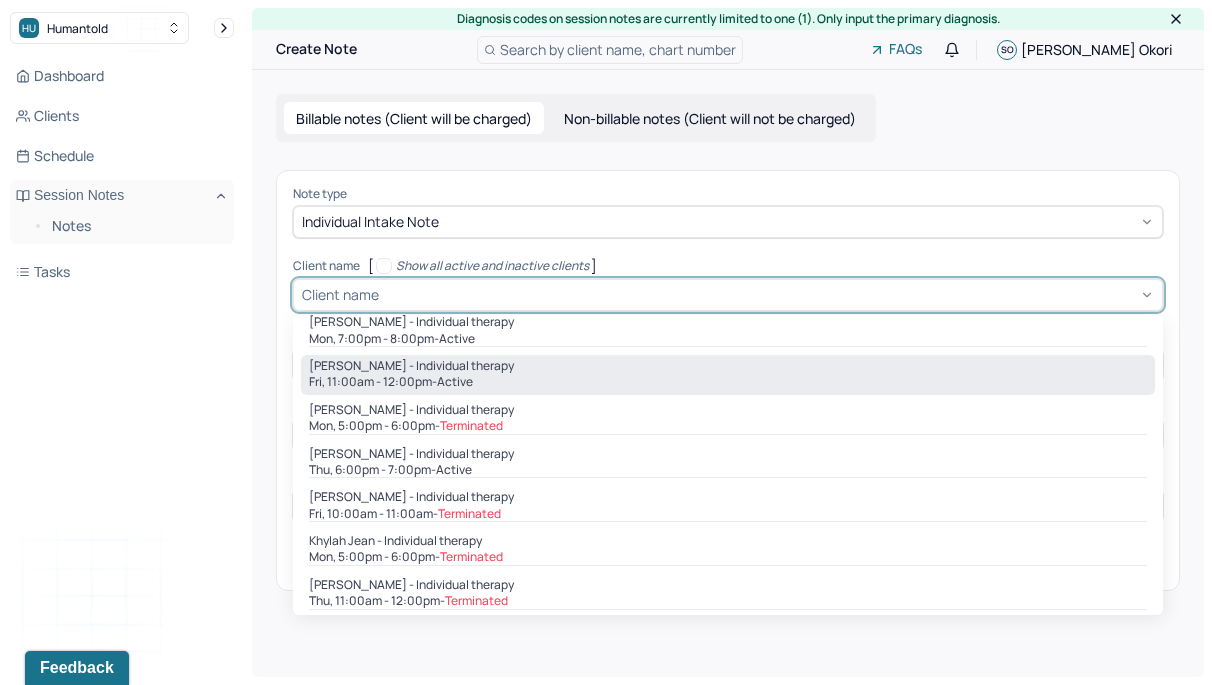 click on "active" at bounding box center (455, 382) 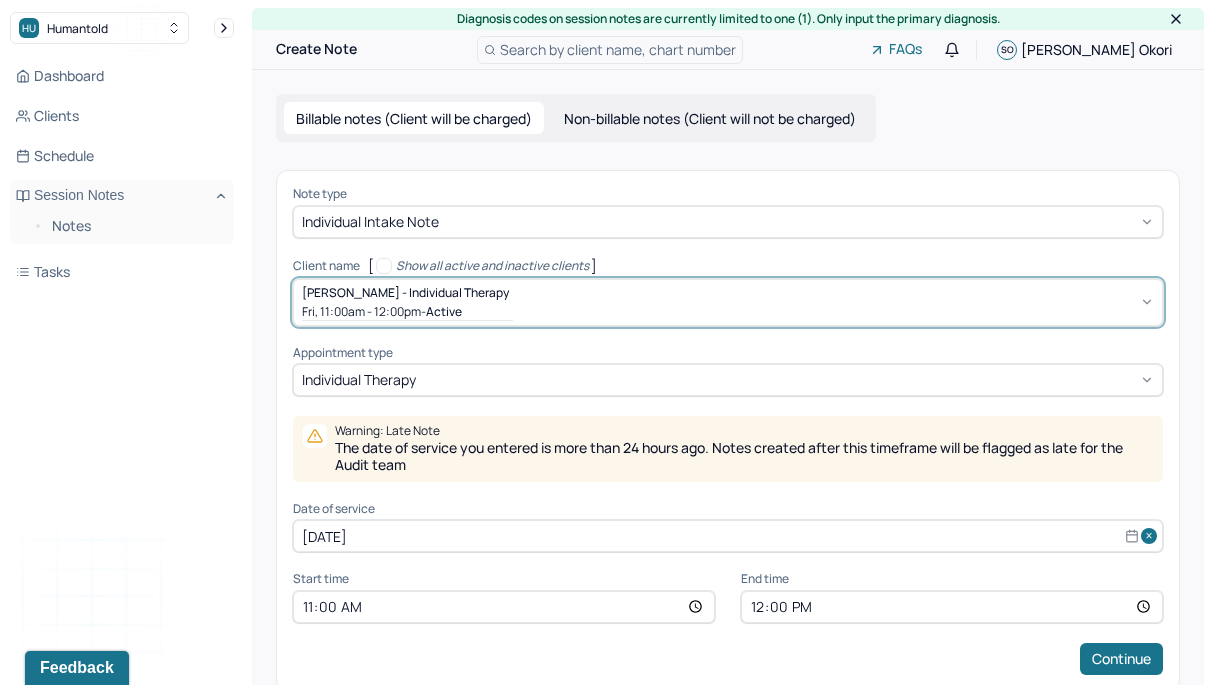 scroll, scrollTop: 36, scrollLeft: 0, axis: vertical 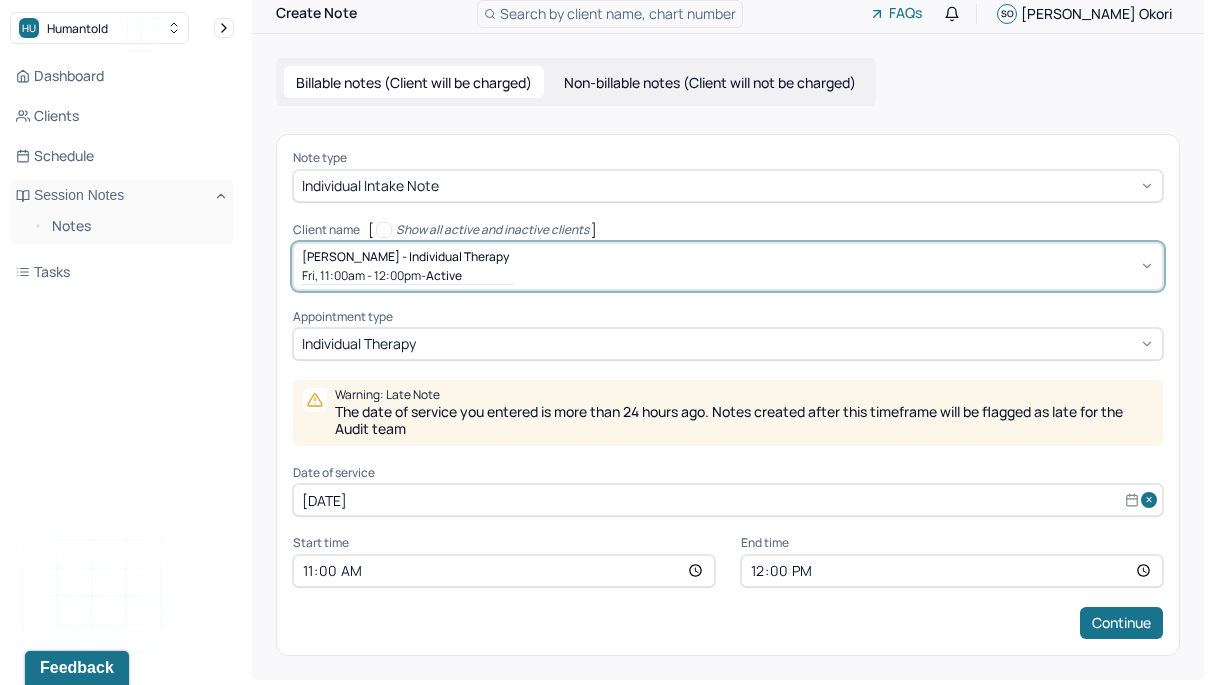 click on "[DATE]" at bounding box center [728, 500] 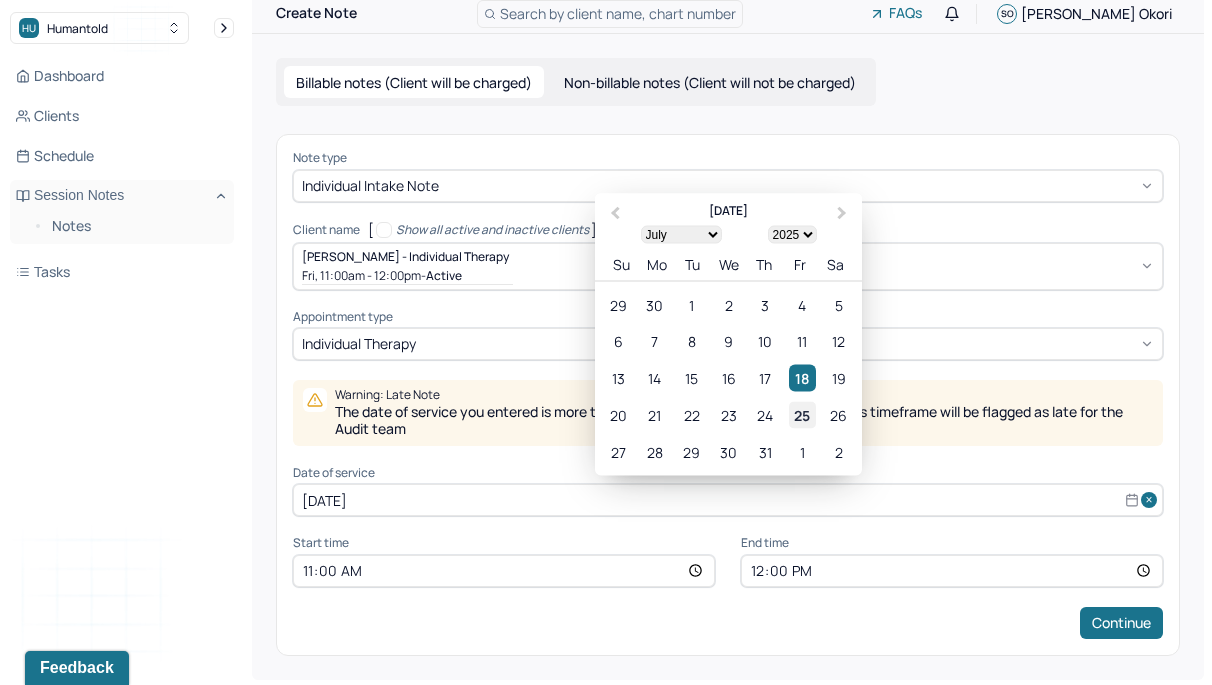 click on "25" at bounding box center (802, 415) 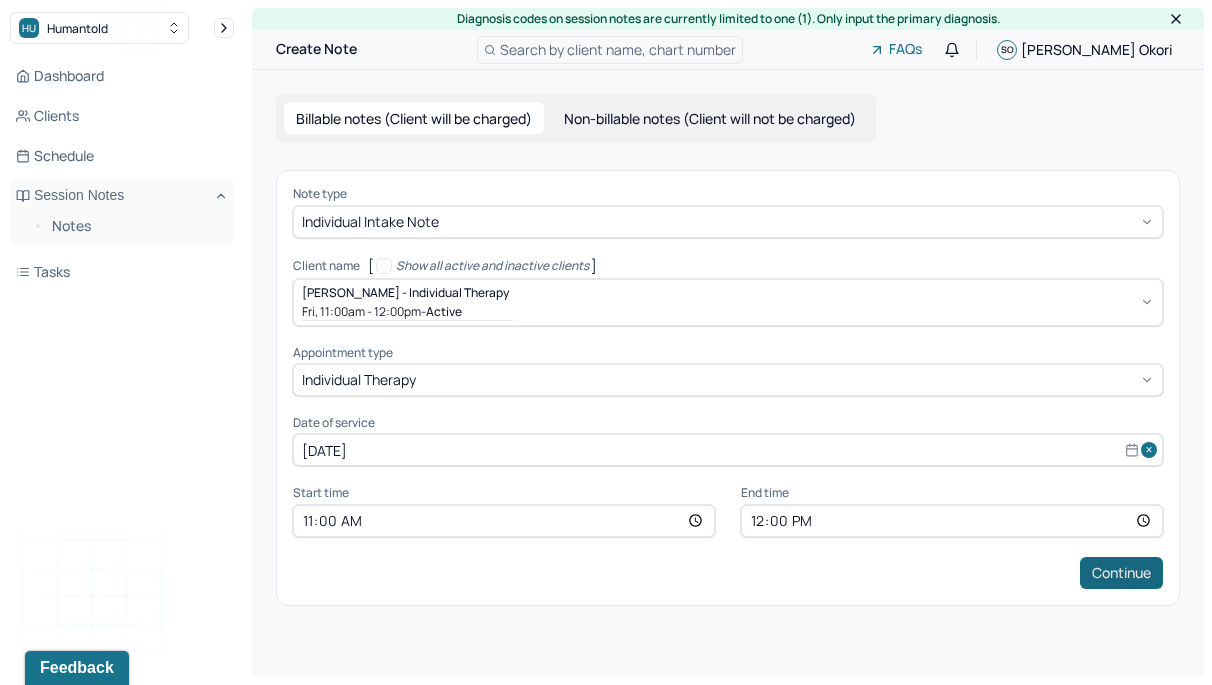 click on "Continue" at bounding box center (1121, 573) 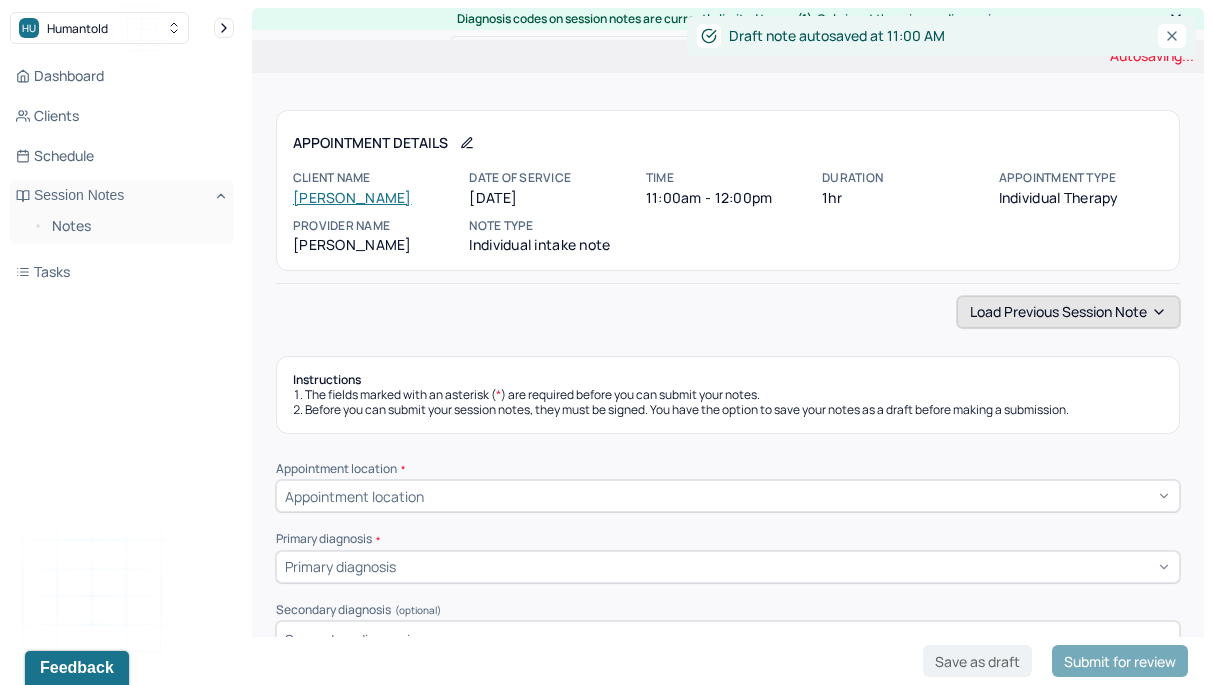 click on "Load previous session note" at bounding box center (1068, 312) 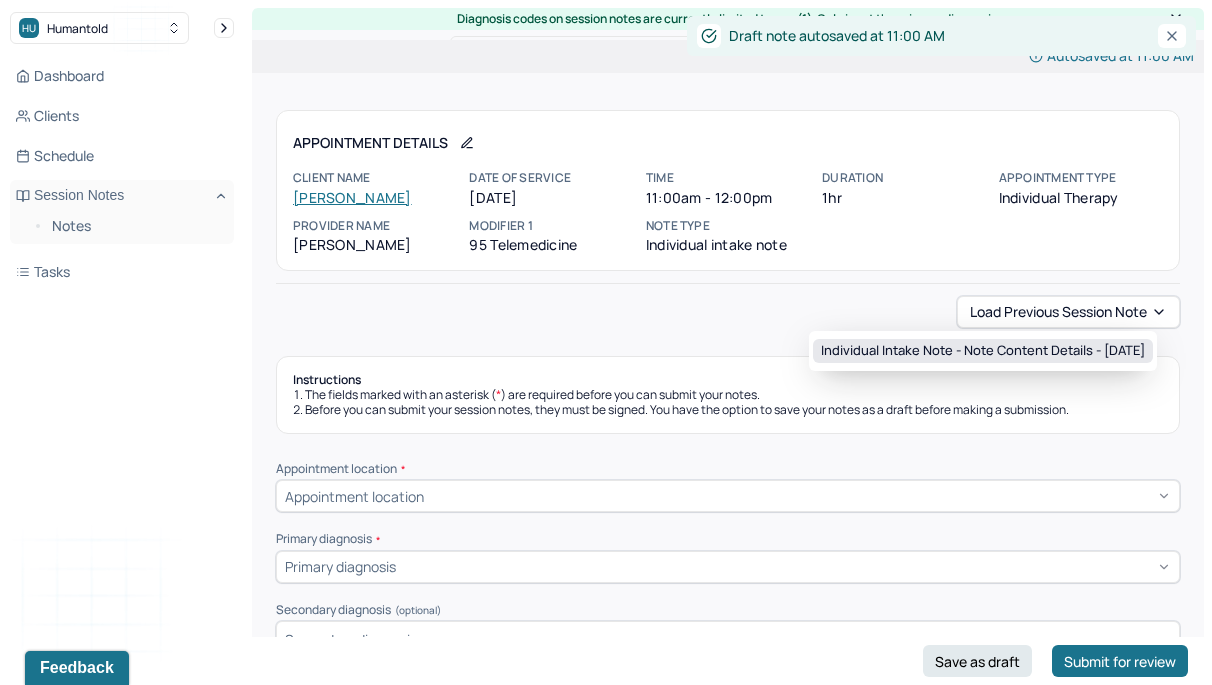 click on "Individual intake note   - Note content Details -   [DATE]" at bounding box center [983, 351] 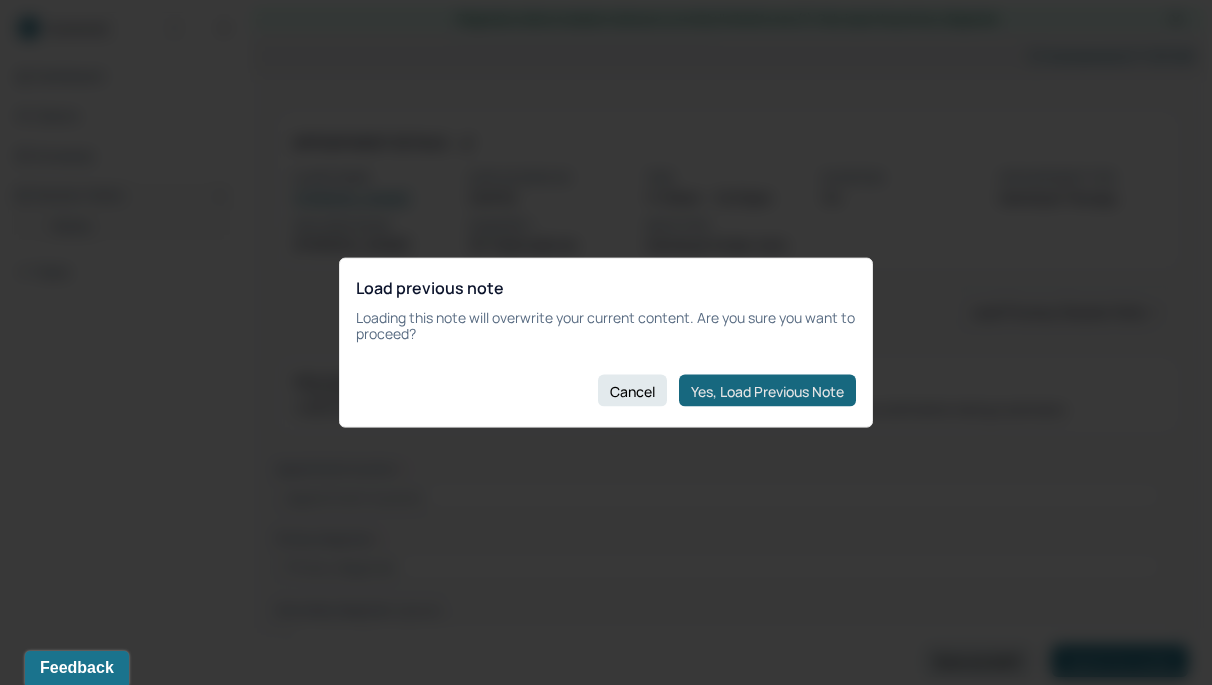 click on "Yes, Load Previous Note" at bounding box center (767, 391) 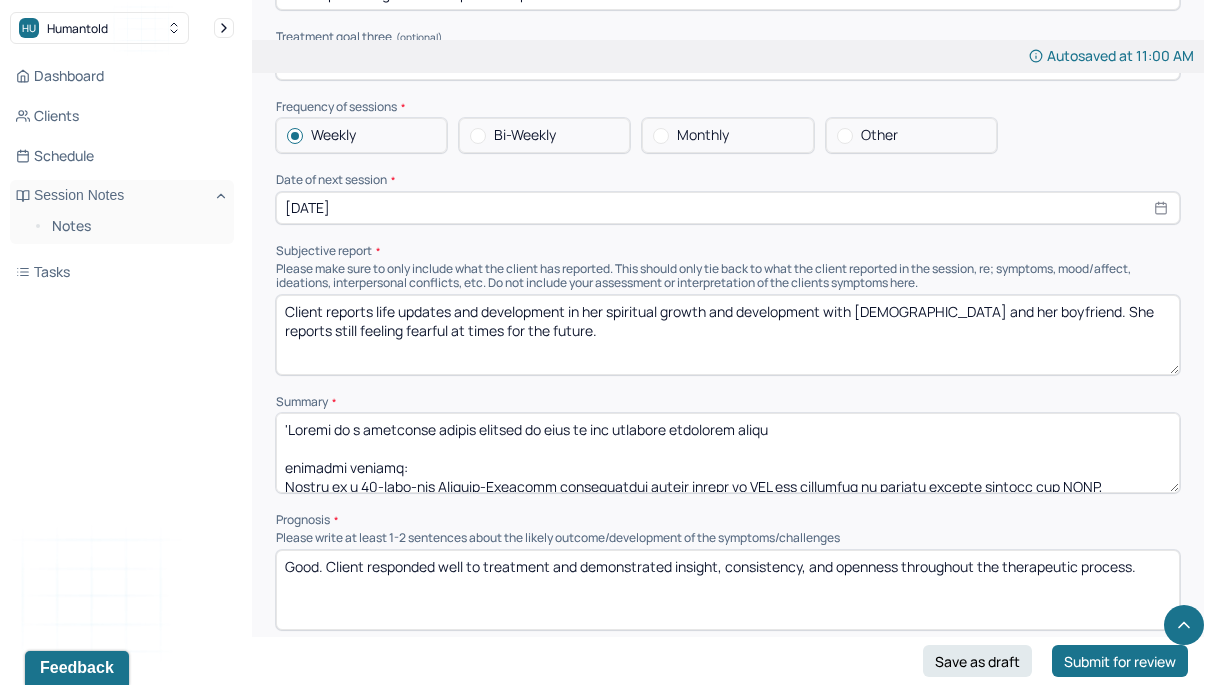 scroll, scrollTop: 8871, scrollLeft: 0, axis: vertical 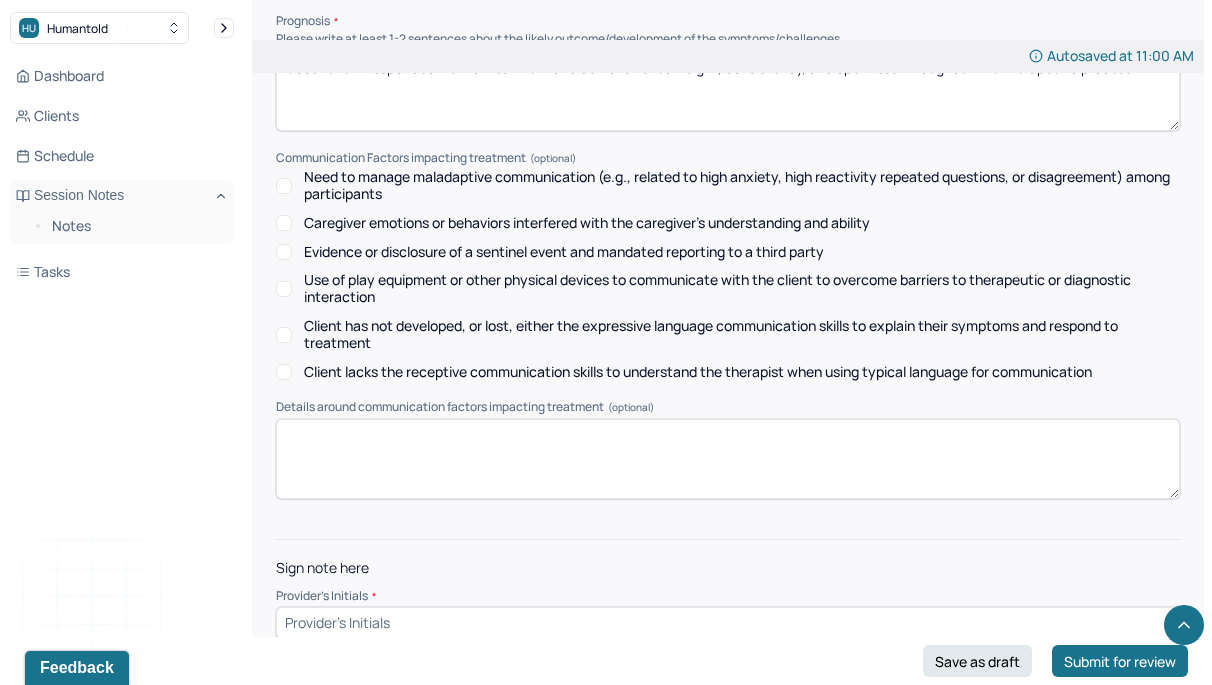 click at bounding box center [728, 623] 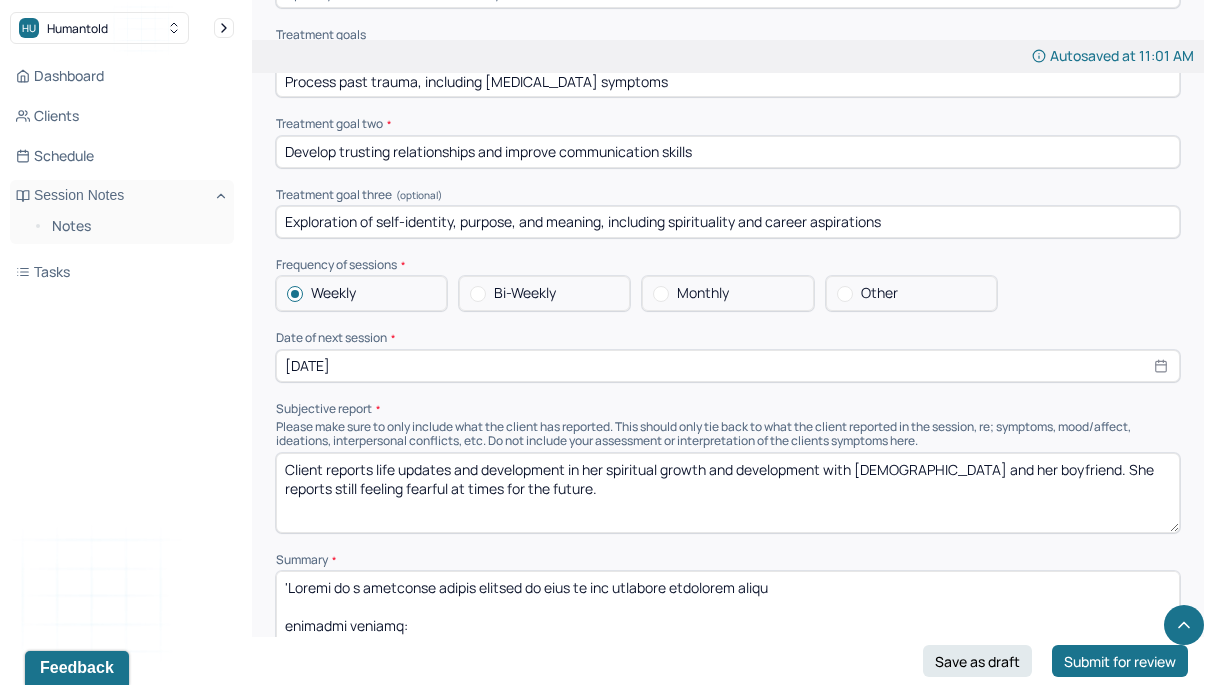 scroll, scrollTop: 8200, scrollLeft: 0, axis: vertical 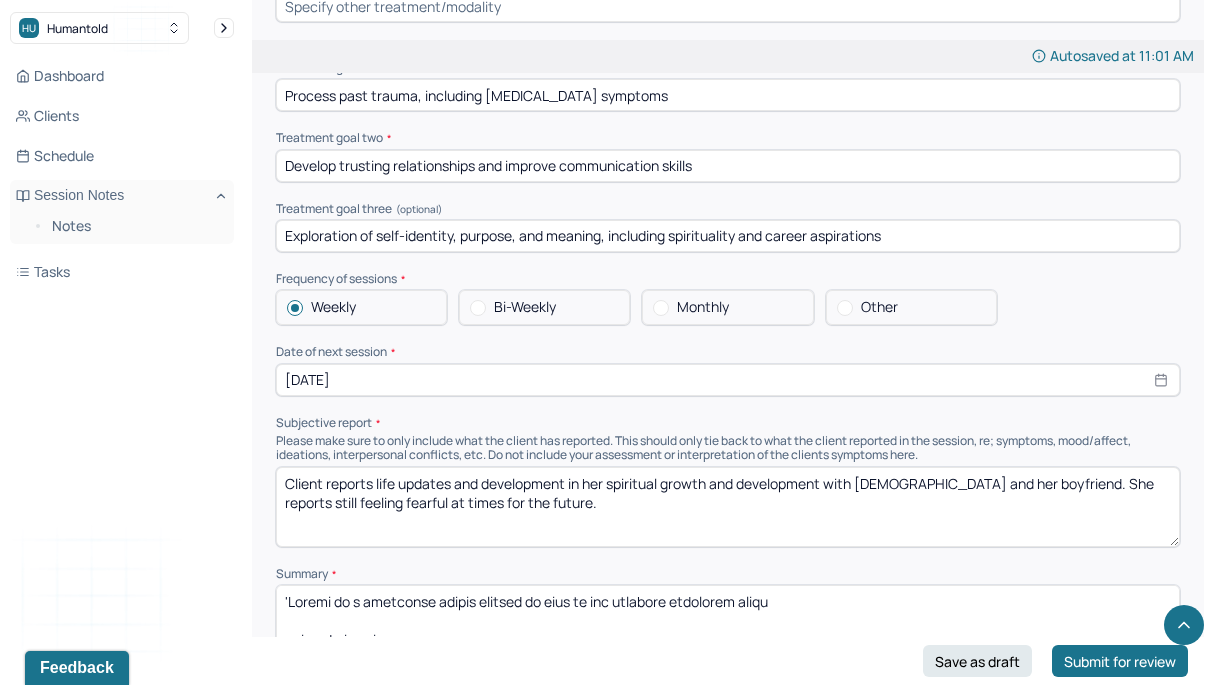 type on "so" 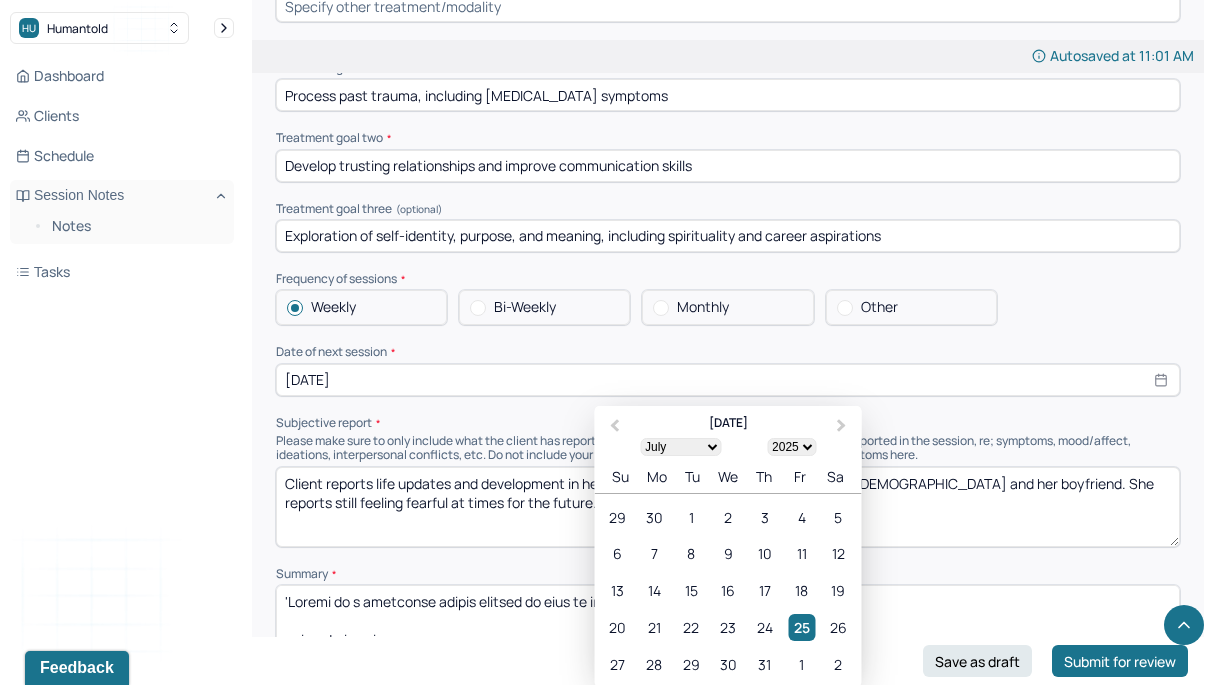 click on "[DATE]" at bounding box center [728, 380] 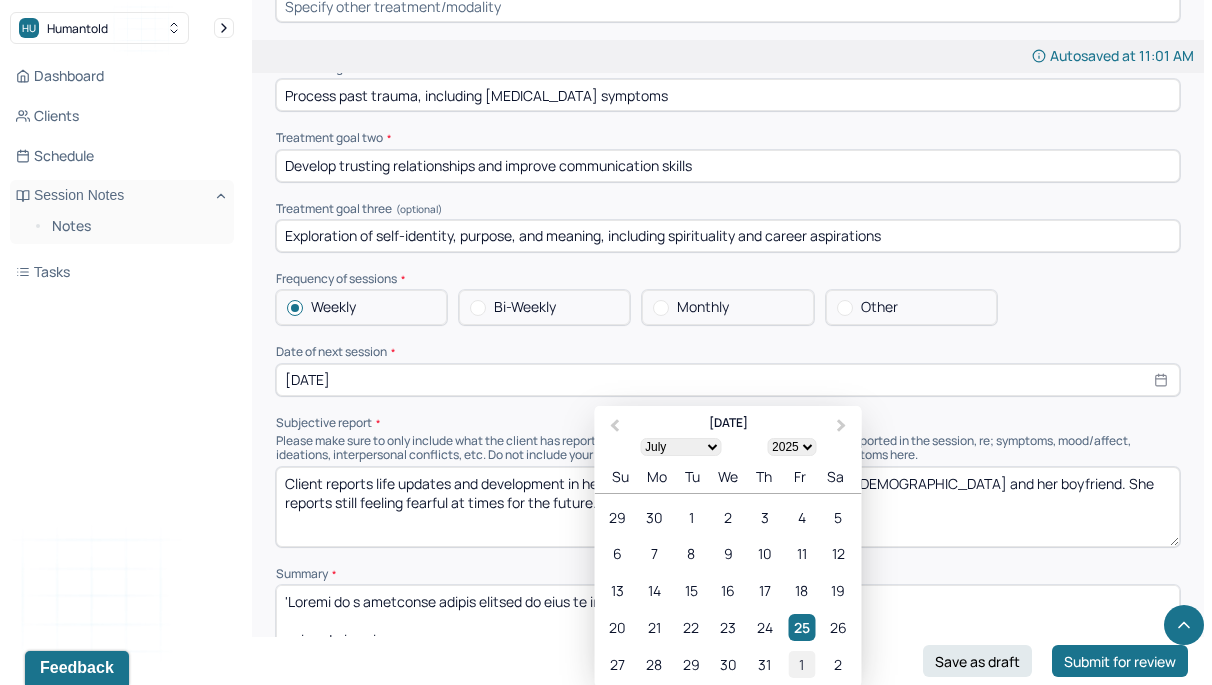 click on "1" at bounding box center (801, 663) 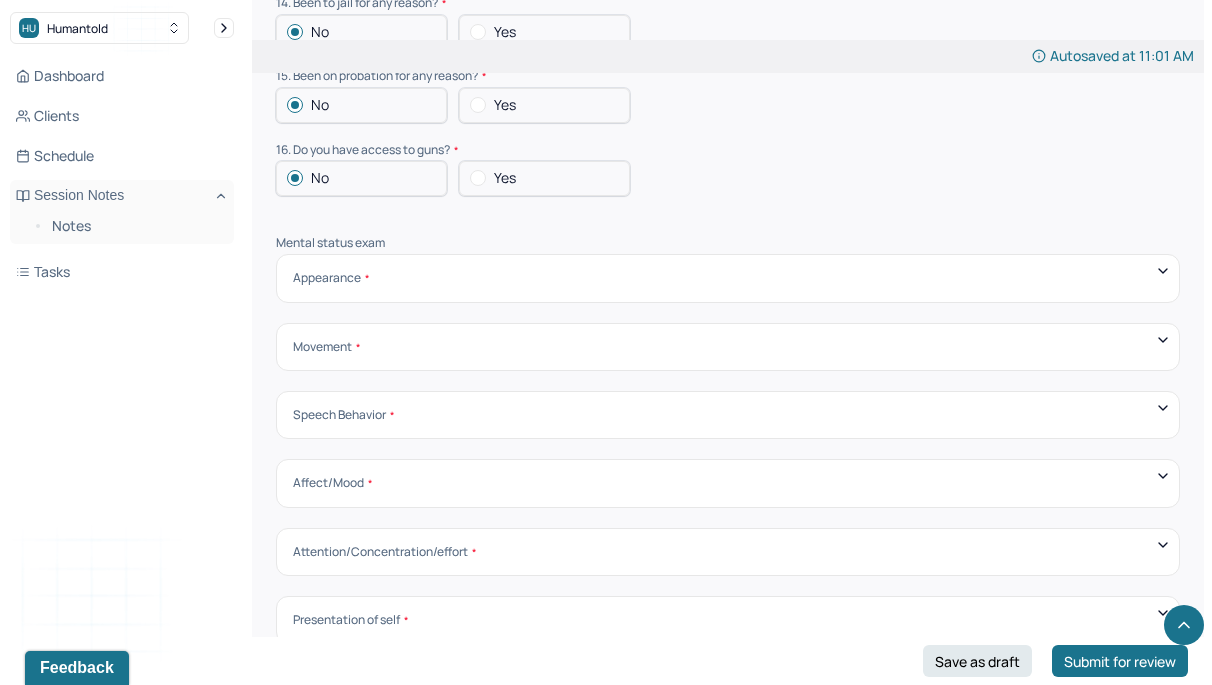 scroll, scrollTop: 6817, scrollLeft: 0, axis: vertical 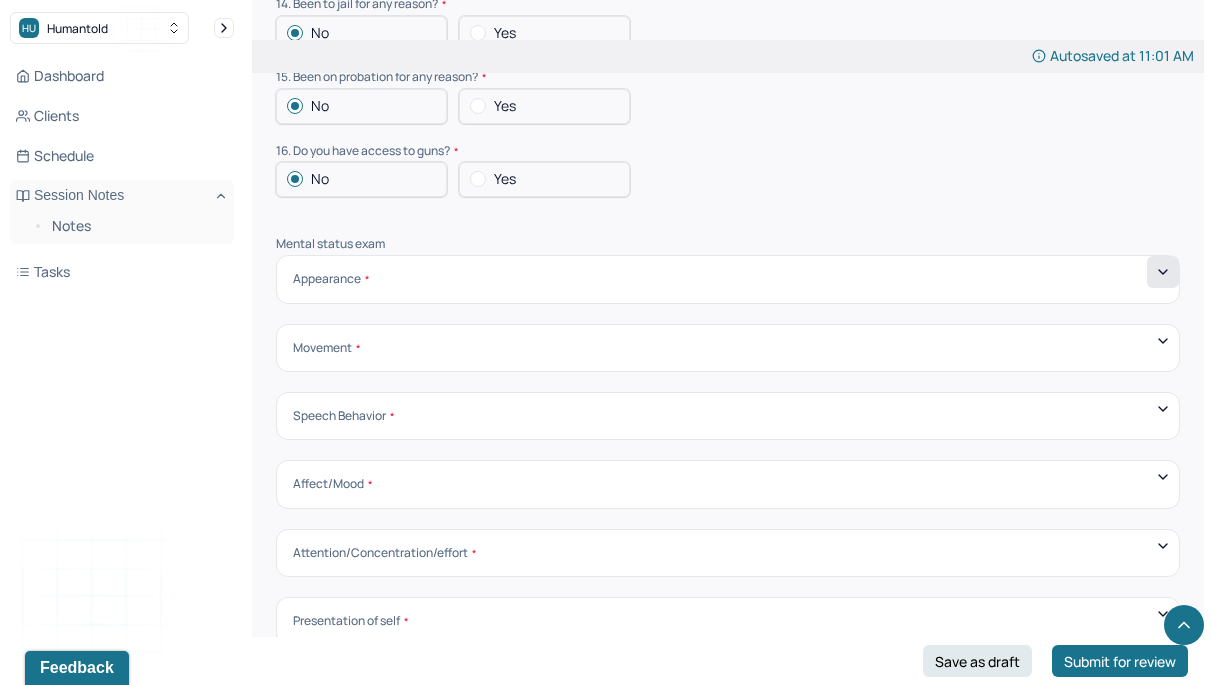 click 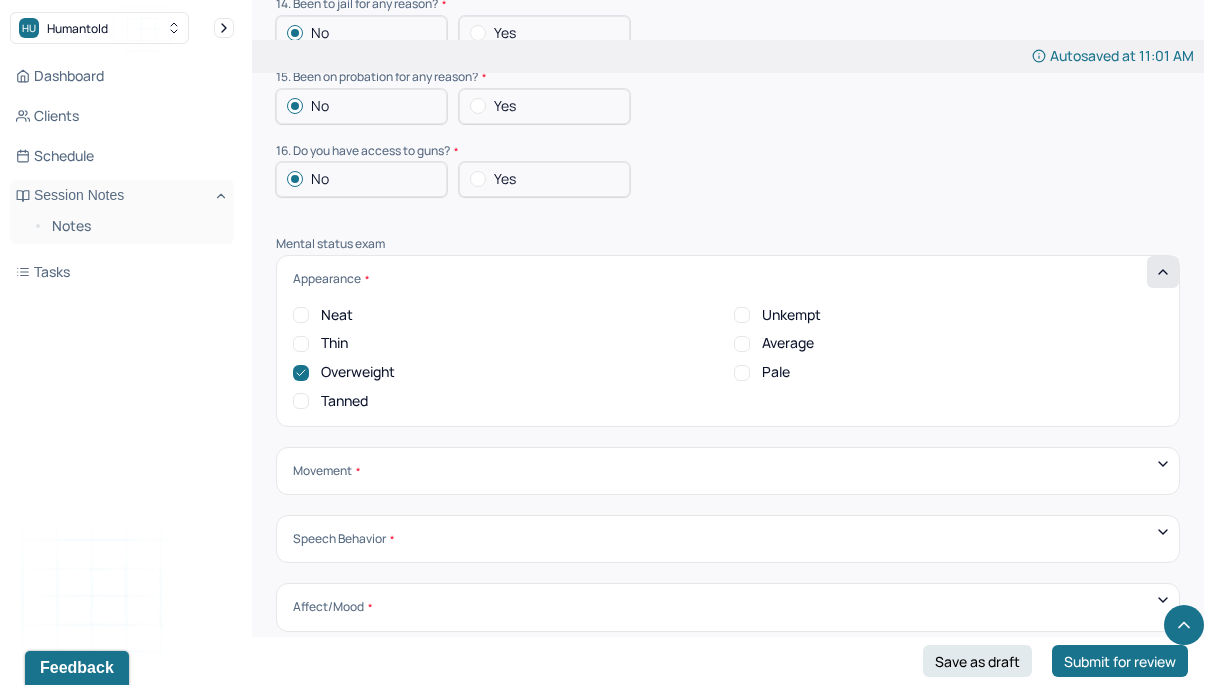 click 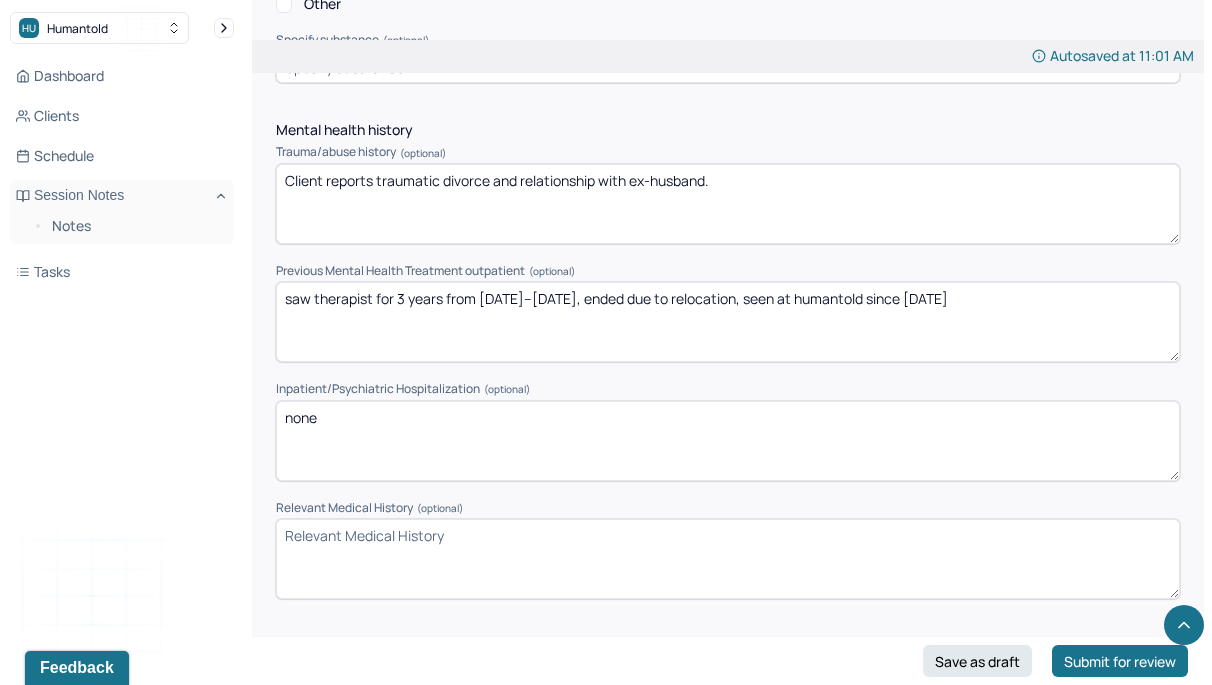 scroll, scrollTop: 4979, scrollLeft: 0, axis: vertical 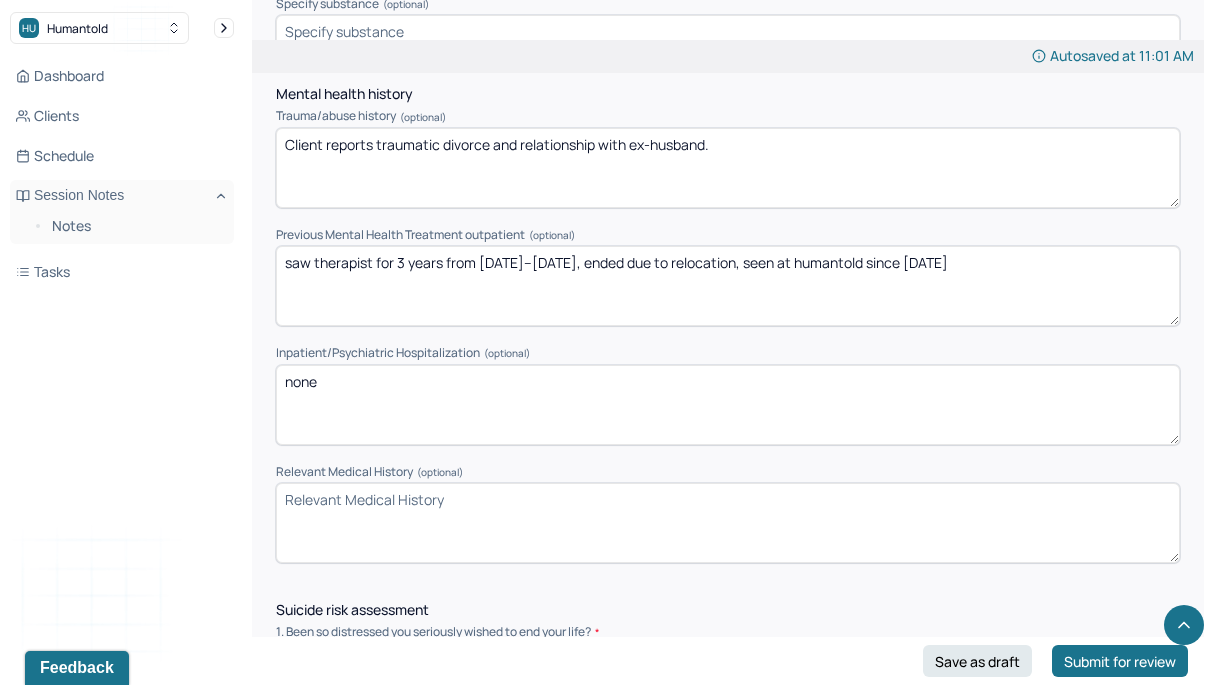 click on "Relevant Medical History (optional)" at bounding box center (728, 523) 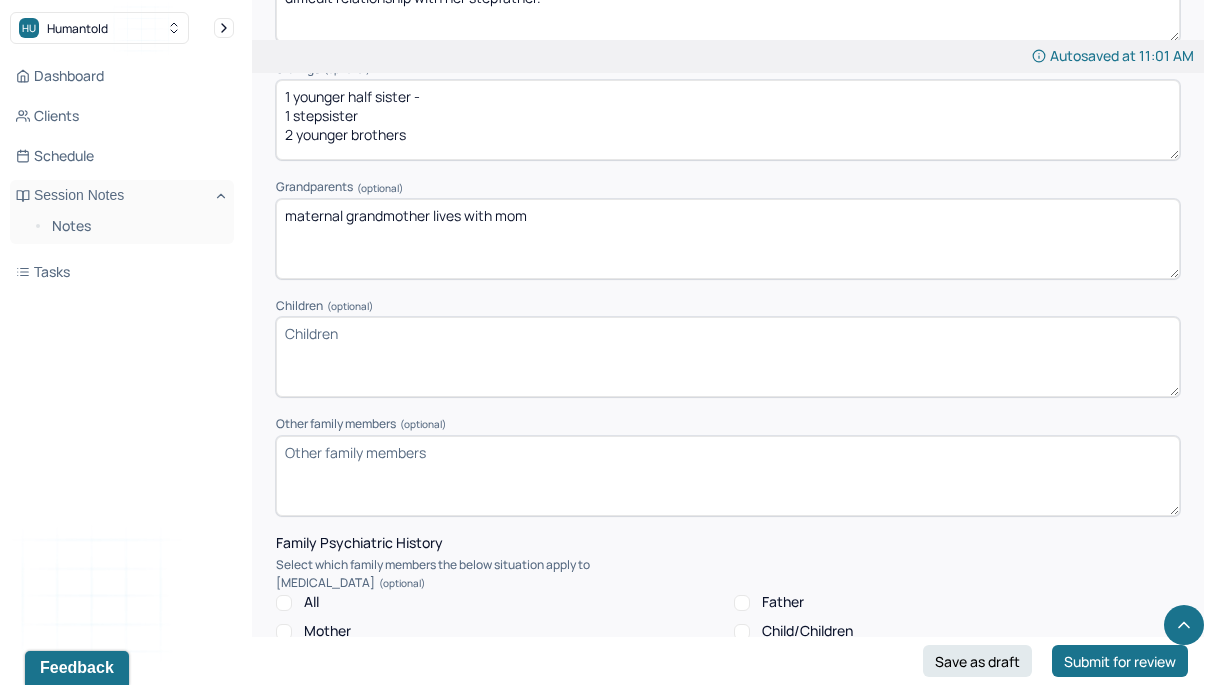 scroll, scrollTop: 3403, scrollLeft: 0, axis: vertical 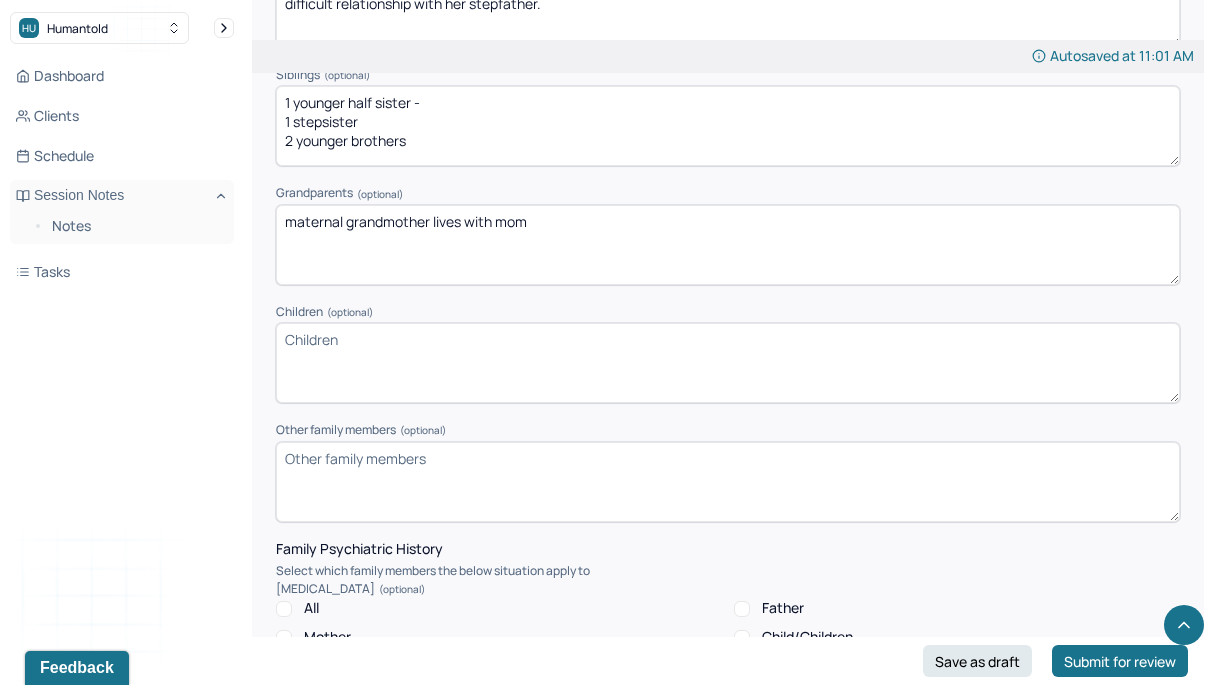 type on "PCOS" 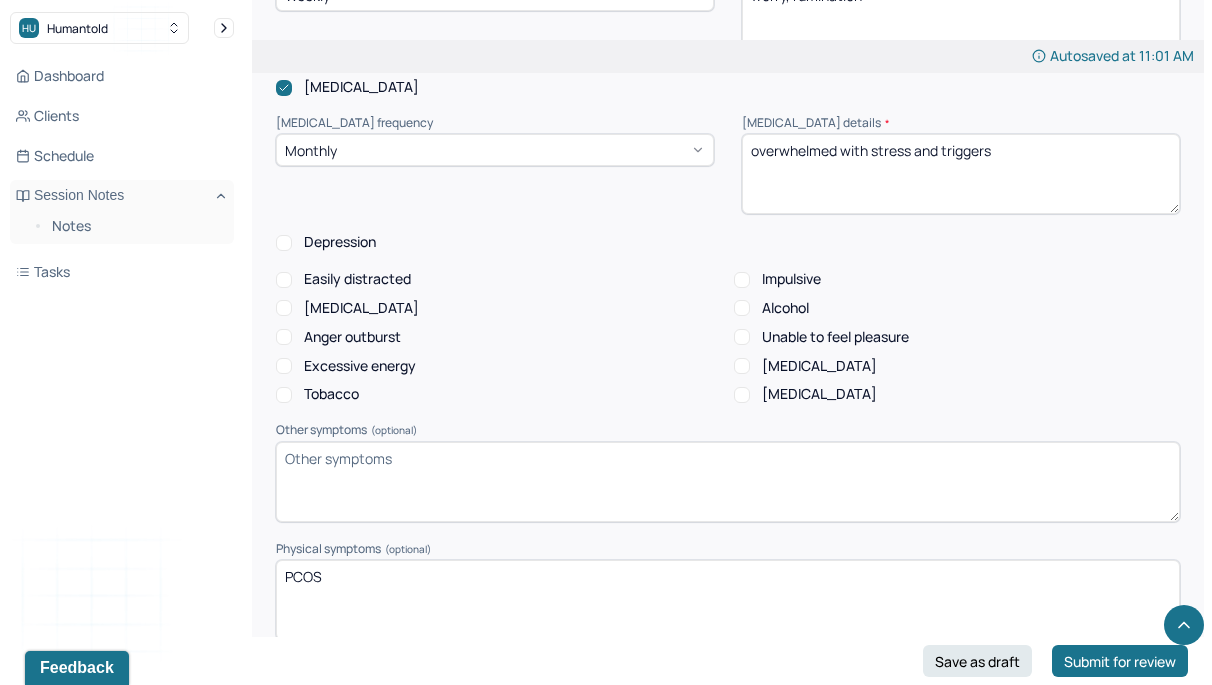 scroll, scrollTop: 2253, scrollLeft: 0, axis: vertical 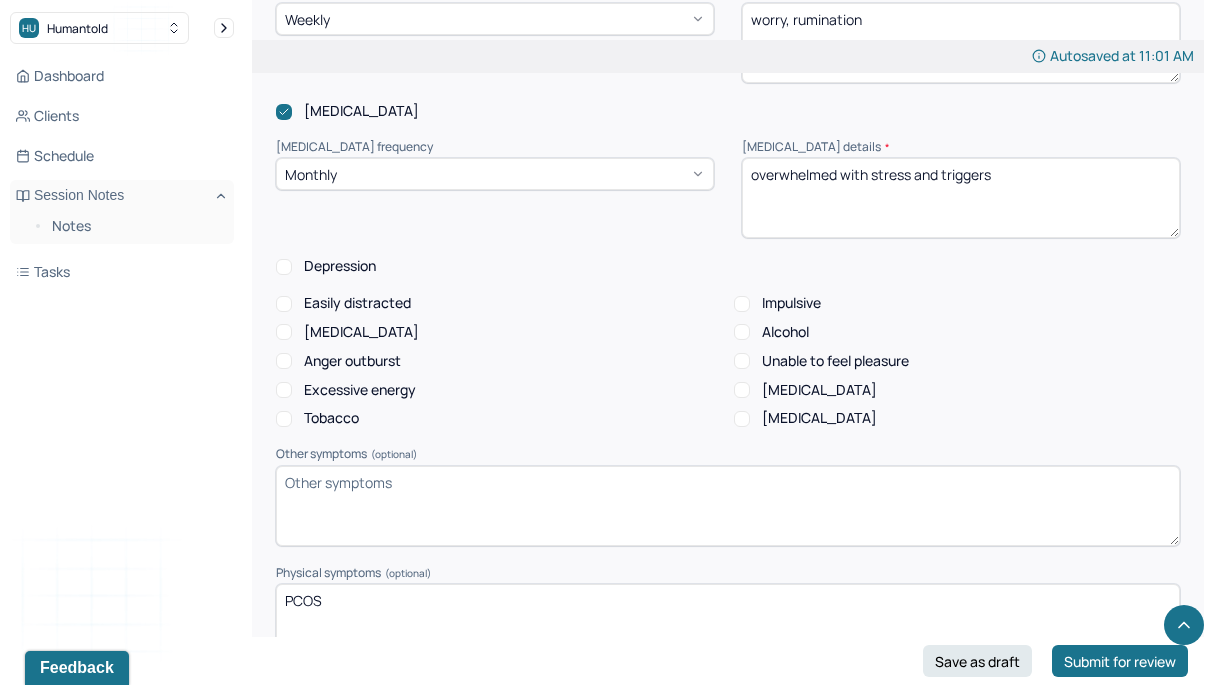 type on "none" 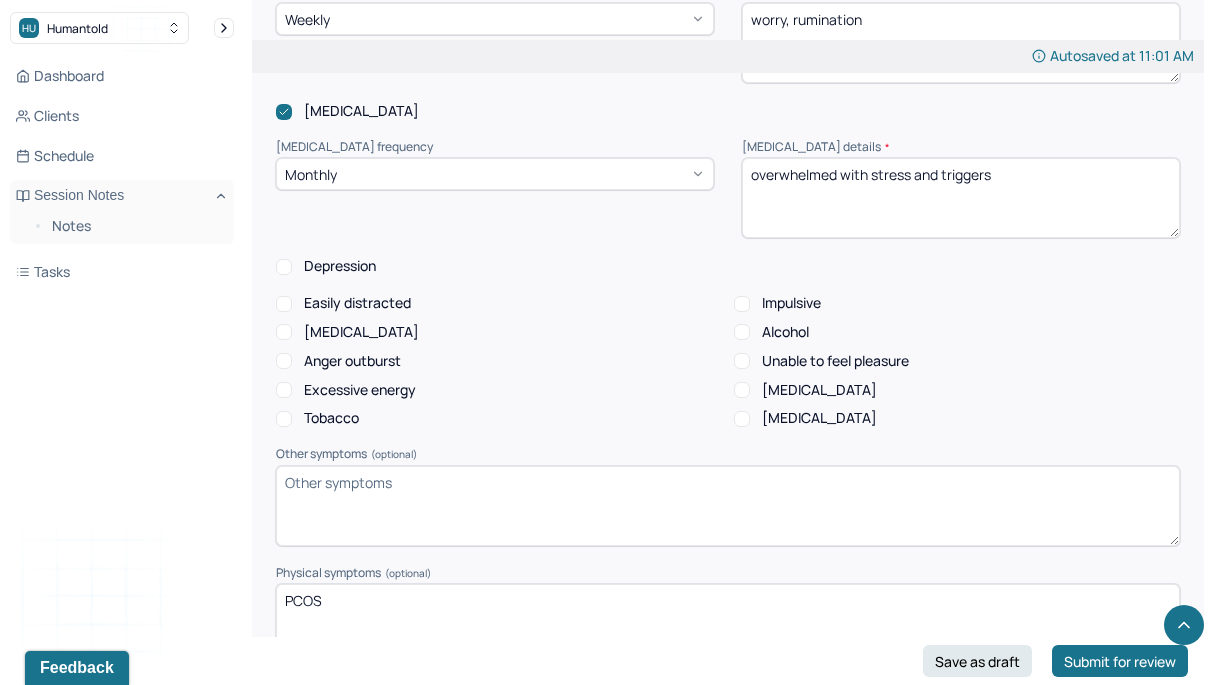 click on "[MEDICAL_DATA]" at bounding box center (742, 419) 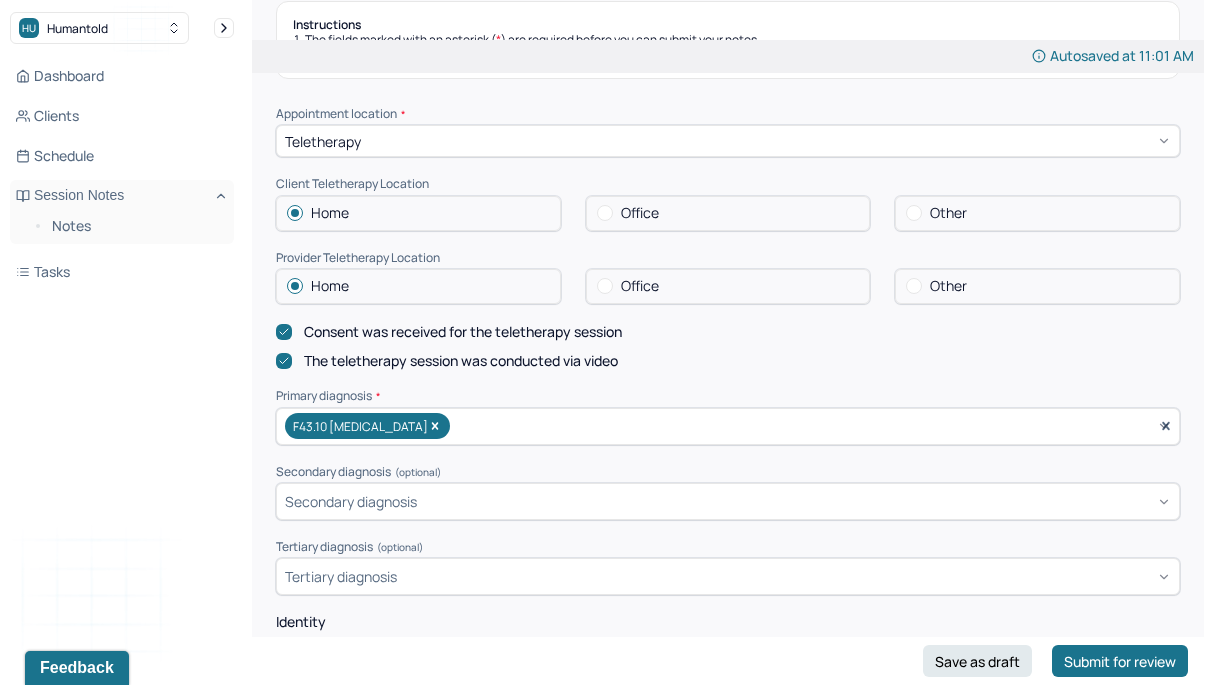 scroll, scrollTop: 0, scrollLeft: 0, axis: both 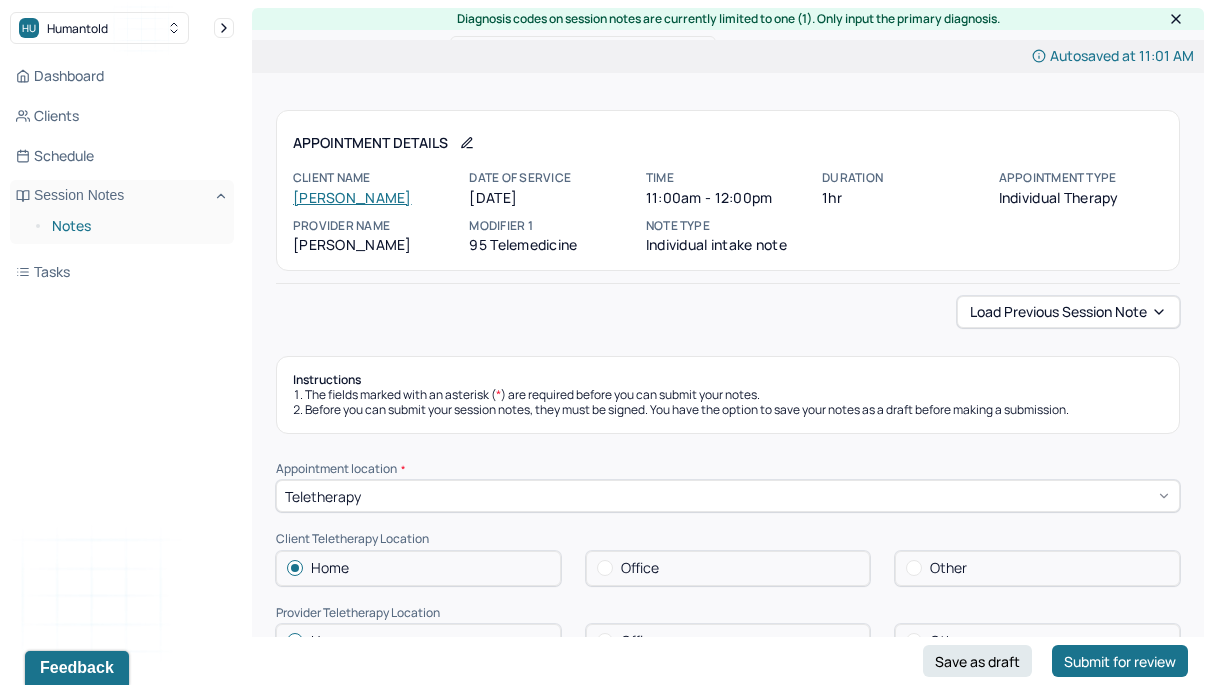 click on "Notes" at bounding box center [135, 226] 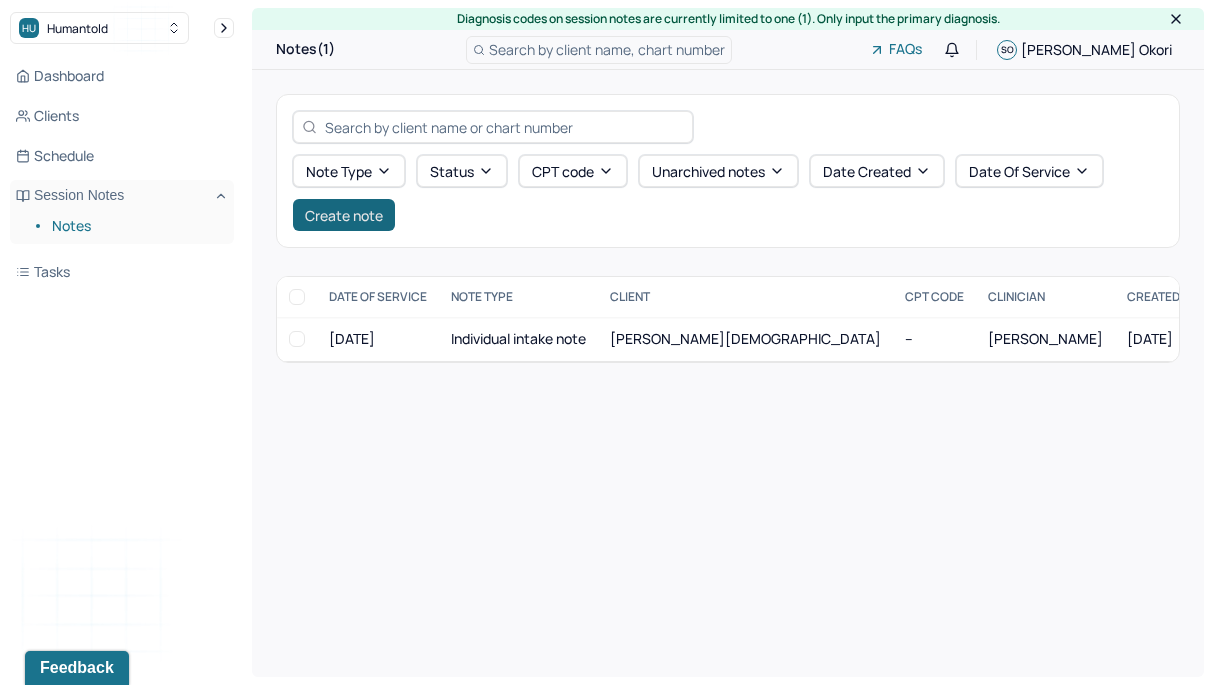 click on "Create note" at bounding box center (344, 215) 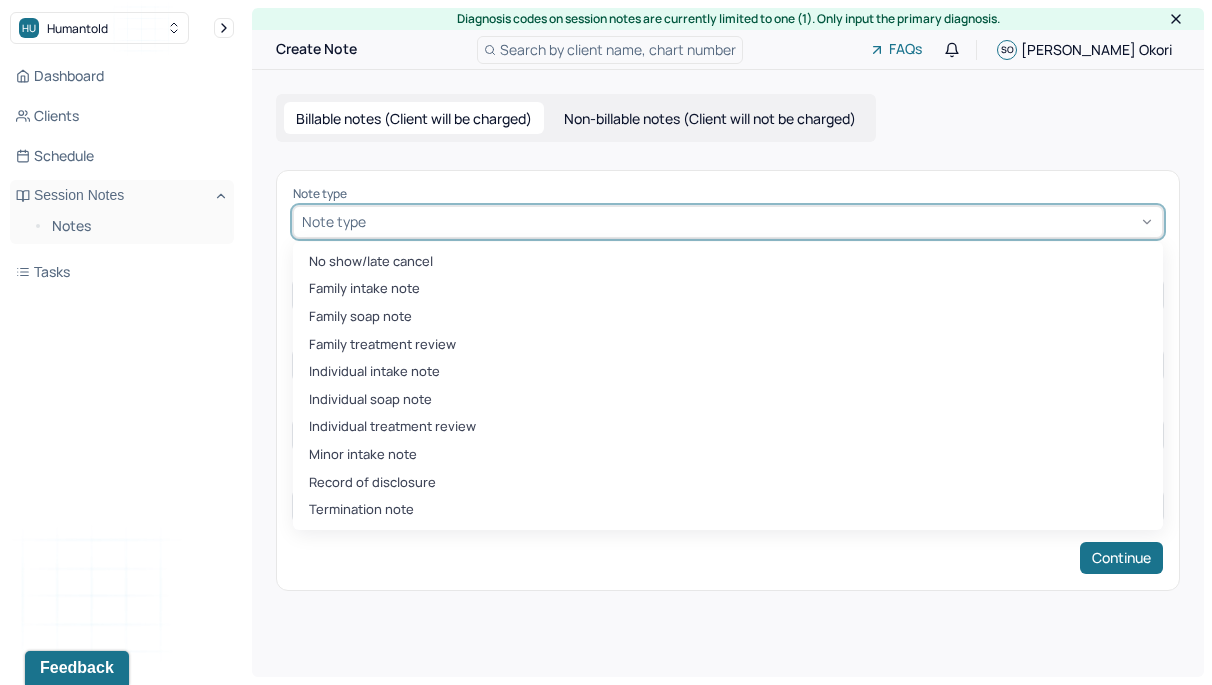 click at bounding box center (762, 221) 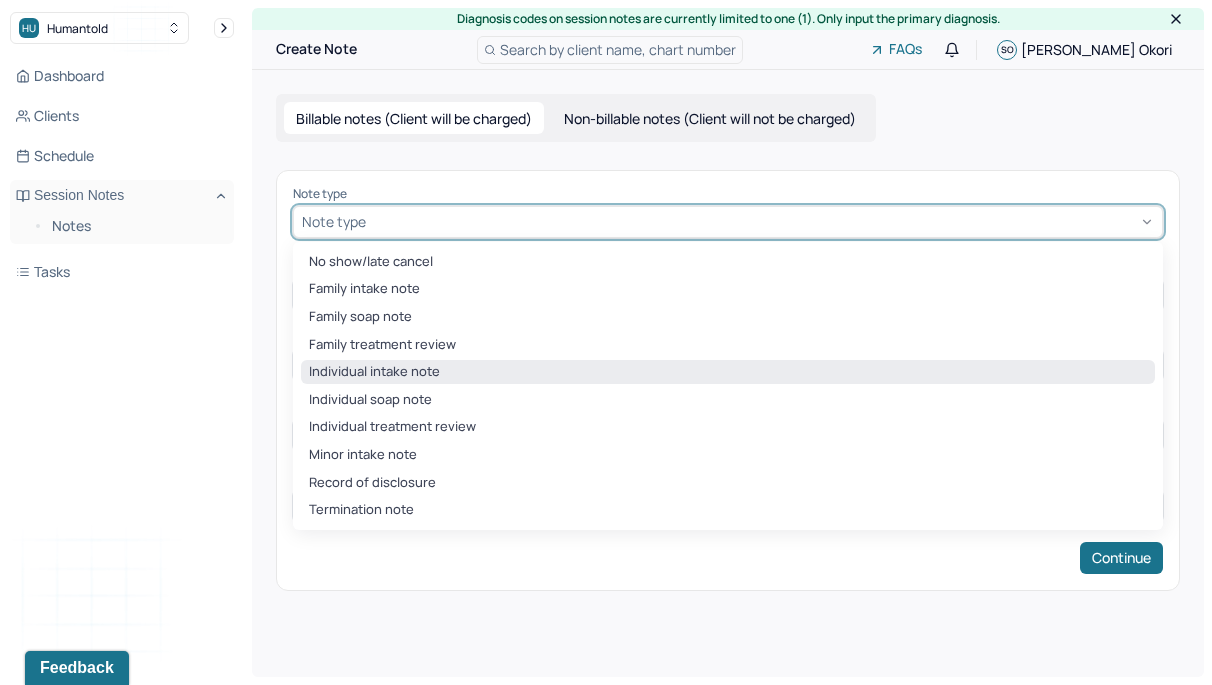 click on "Individual intake note" at bounding box center (728, 372) 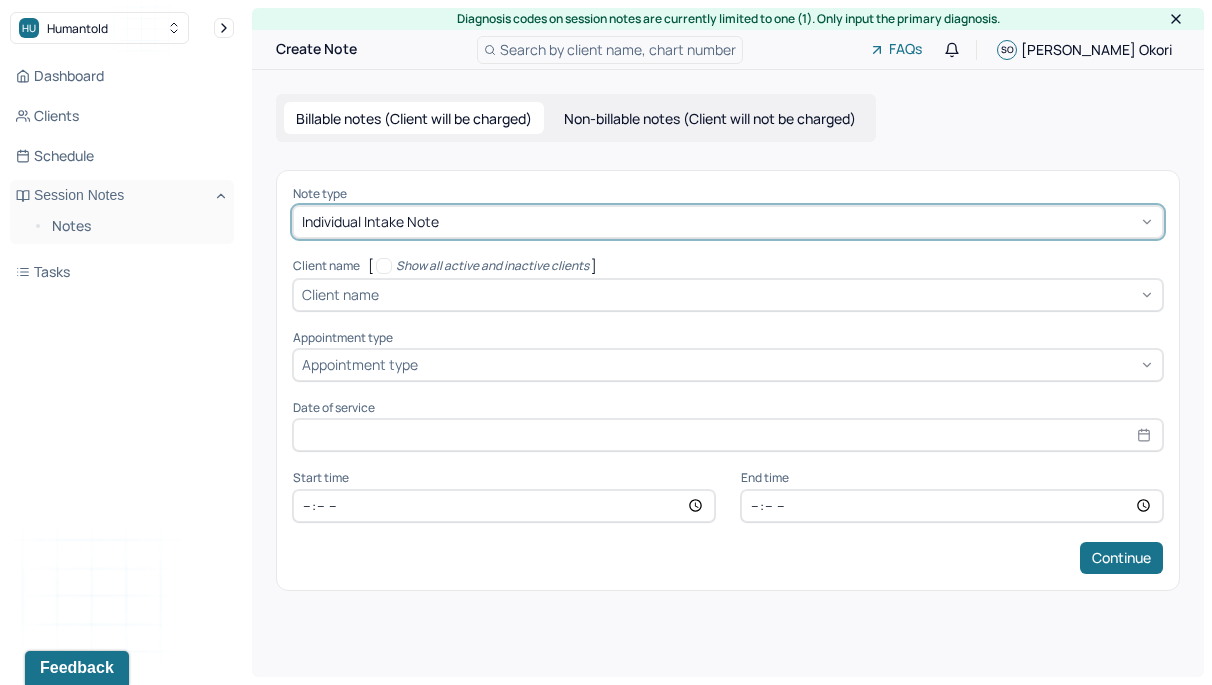 click at bounding box center (768, 294) 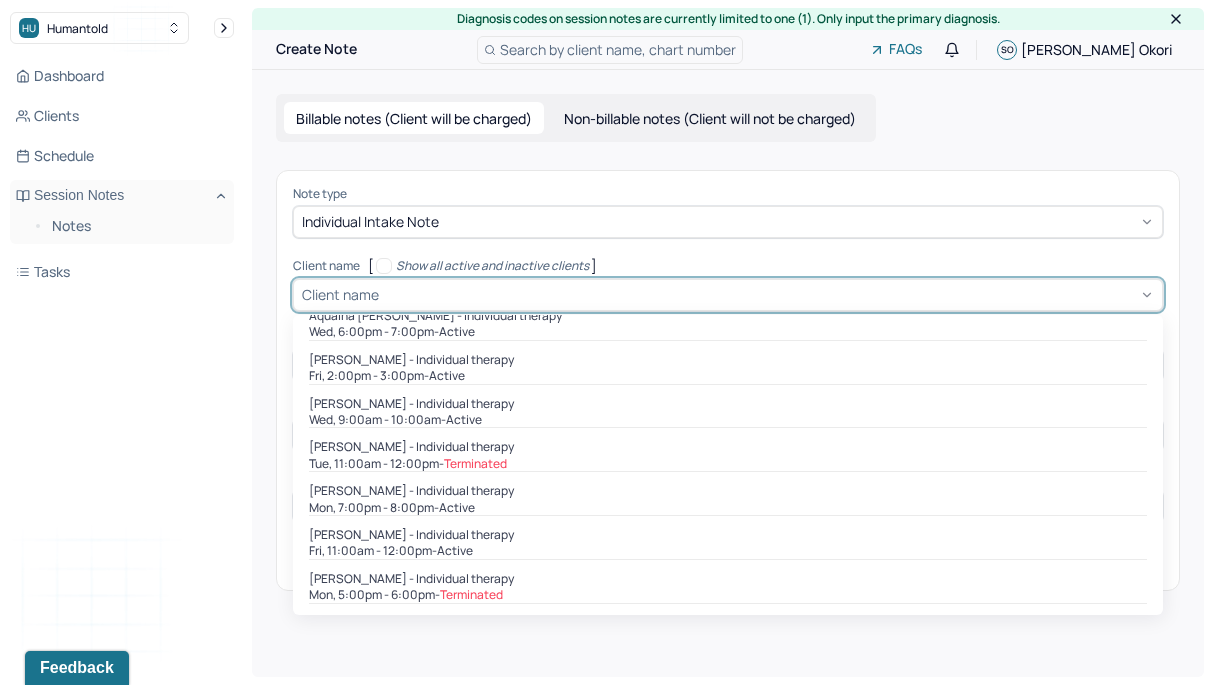 scroll, scrollTop: 284, scrollLeft: 0, axis: vertical 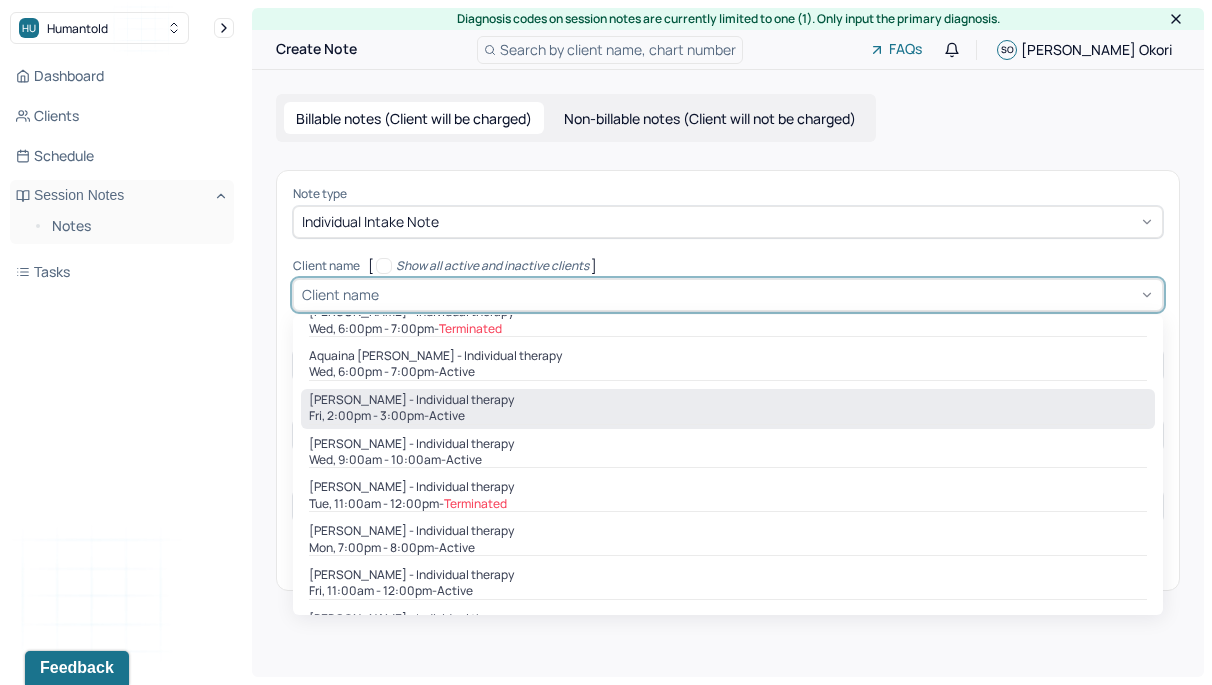 click on "Fri, 2:00pm - 3:00pm  -  active" at bounding box center (728, 416) 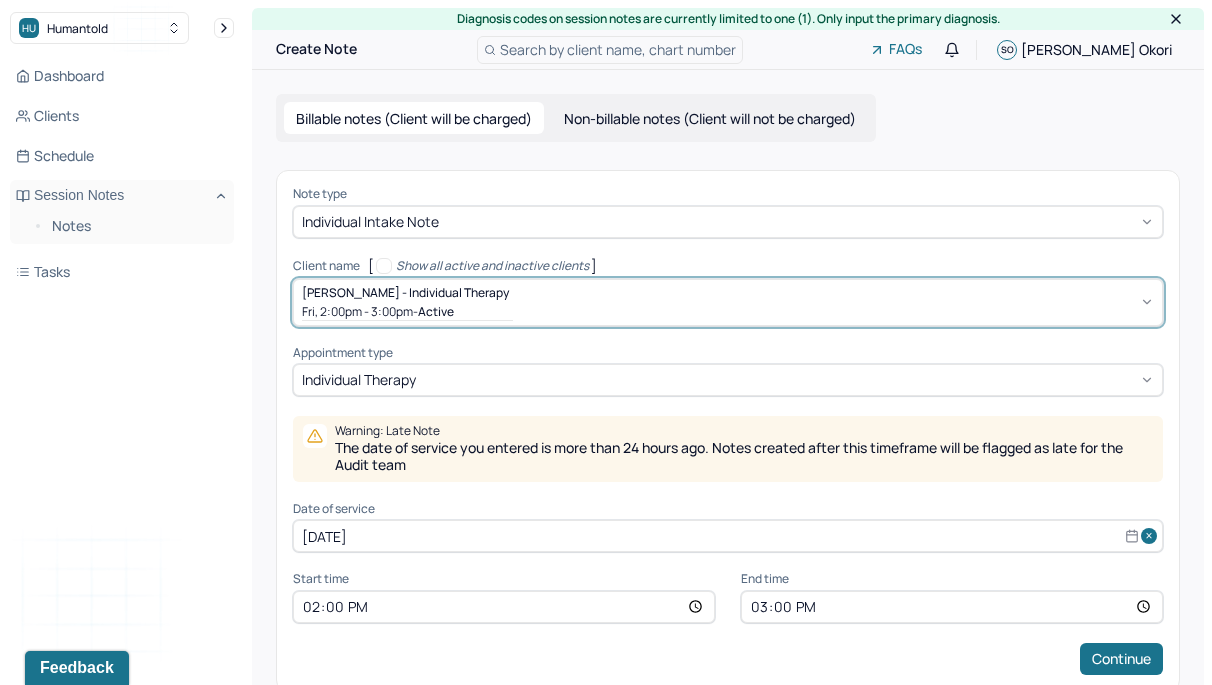scroll, scrollTop: 36, scrollLeft: 0, axis: vertical 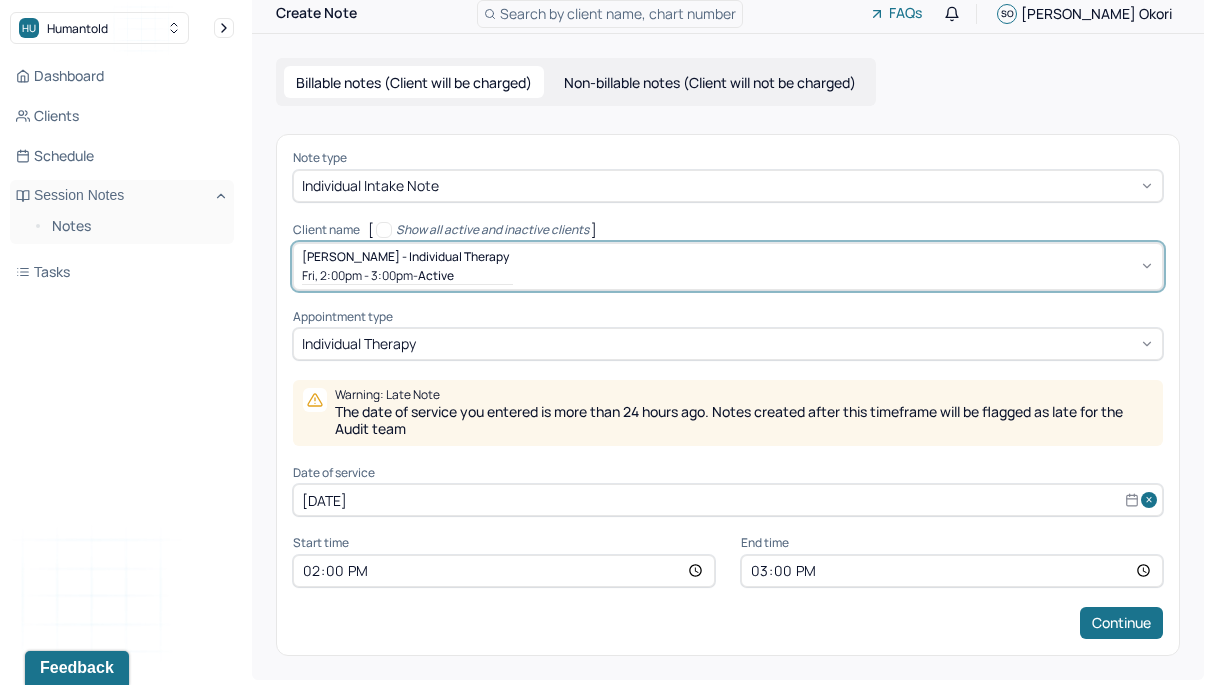 click on "[DATE]" at bounding box center (728, 500) 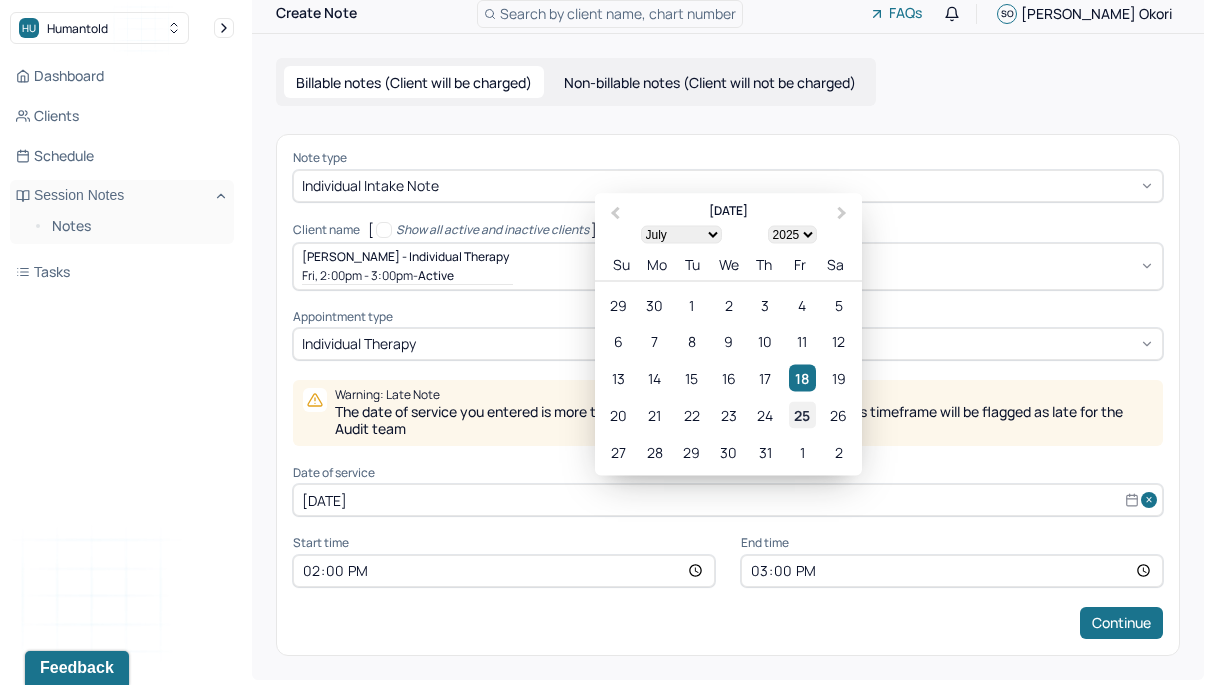 click on "25" at bounding box center [802, 415] 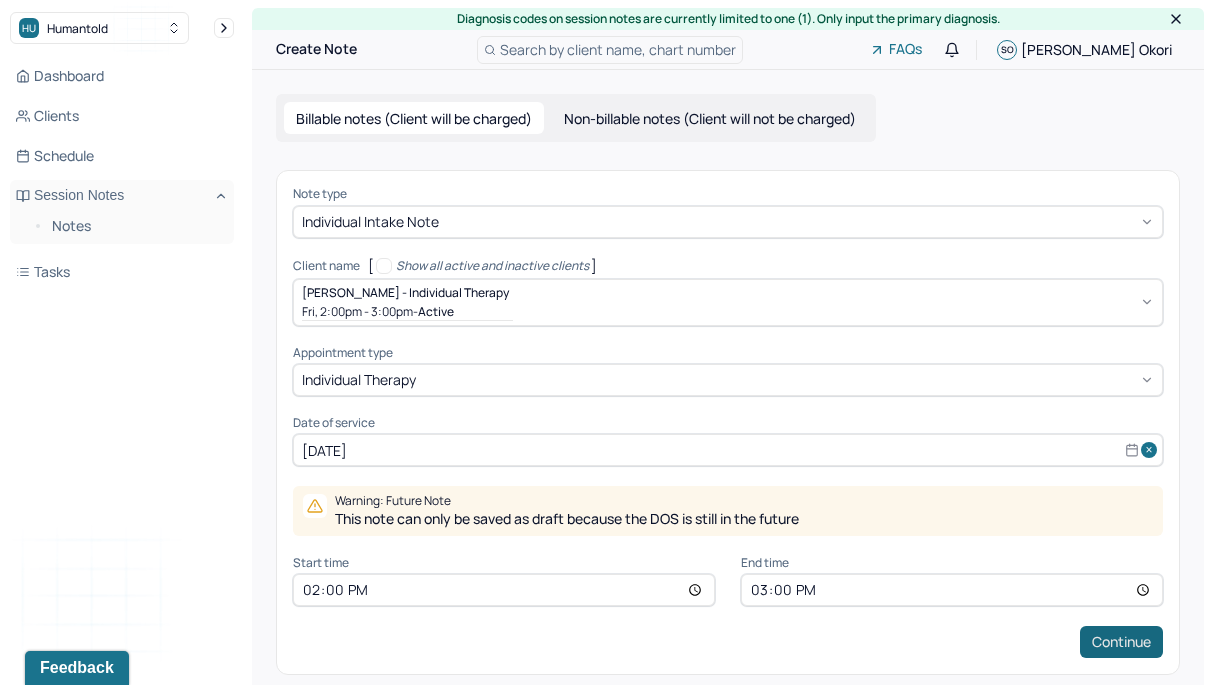 click on "Continue" at bounding box center (1121, 642) 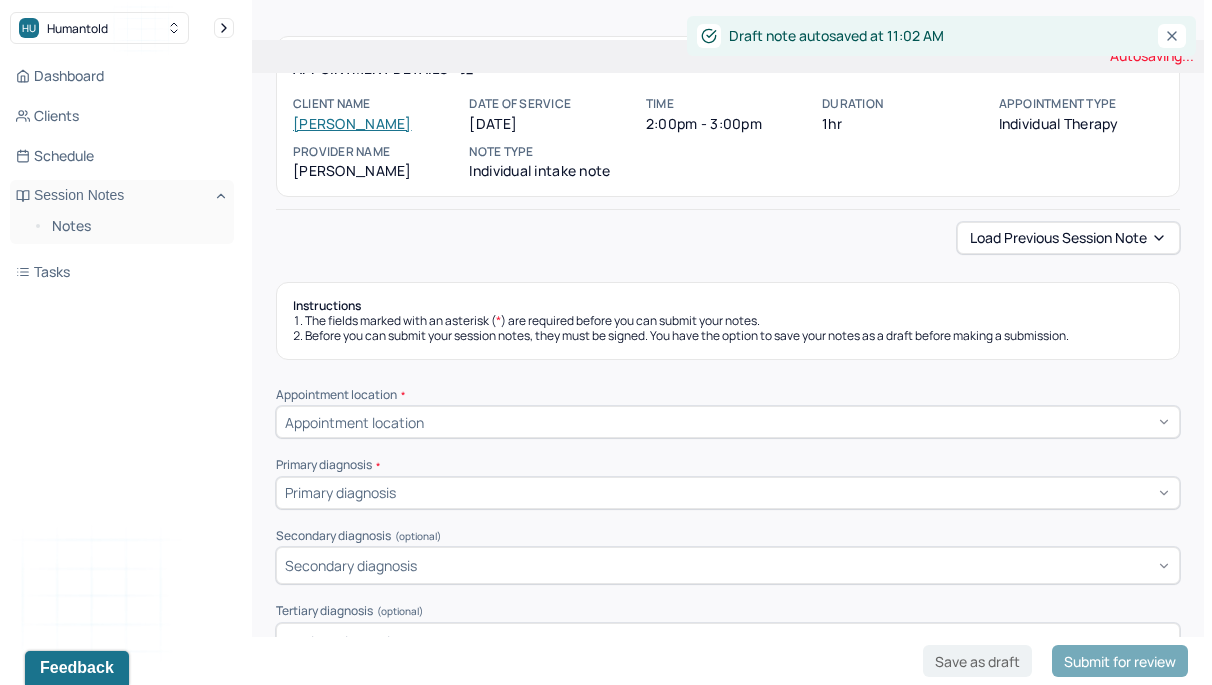 scroll, scrollTop: 105, scrollLeft: 0, axis: vertical 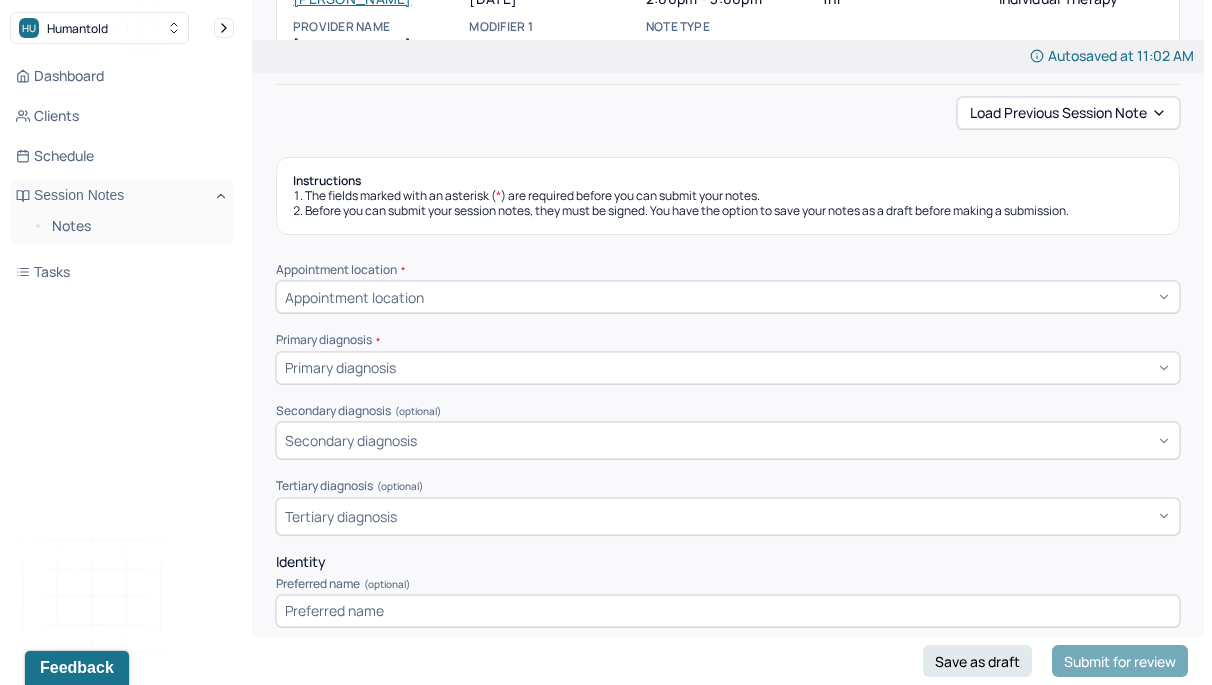 click on "Autosaved at 11:02 AM Appointment Details Client name [PERSON_NAME] Date of service [DATE] Time 2:00pm - 3:00pm Duration 1hr Appointment type individual therapy Provider name [PERSON_NAME] Modifier 1 95 Telemedicine Note type Individual intake note Load previous session note Instructions The fields marked with an asterisk ( * ) are required before you can submit your notes. Before you can submit your session notes, they must be signed. You have the option to save your notes as a draft before making a submission. Appointment location * Appointment location Primary diagnosis * Primary diagnosis Secondary diagnosis (optional) Secondary diagnosis Tertiary diagnosis (optional) Tertiary diagnosis Identity Preferred name (optional) Gender * Gender Pronouns (optional) Religion (optional) Religion Education (optional) Education Race (optional) Race Ethnicity (optional) Sexual orientation (optional) Sexual orientation Current employment (optional) Current employment details (optional) Relationship status All No" at bounding box center (728, 4406) 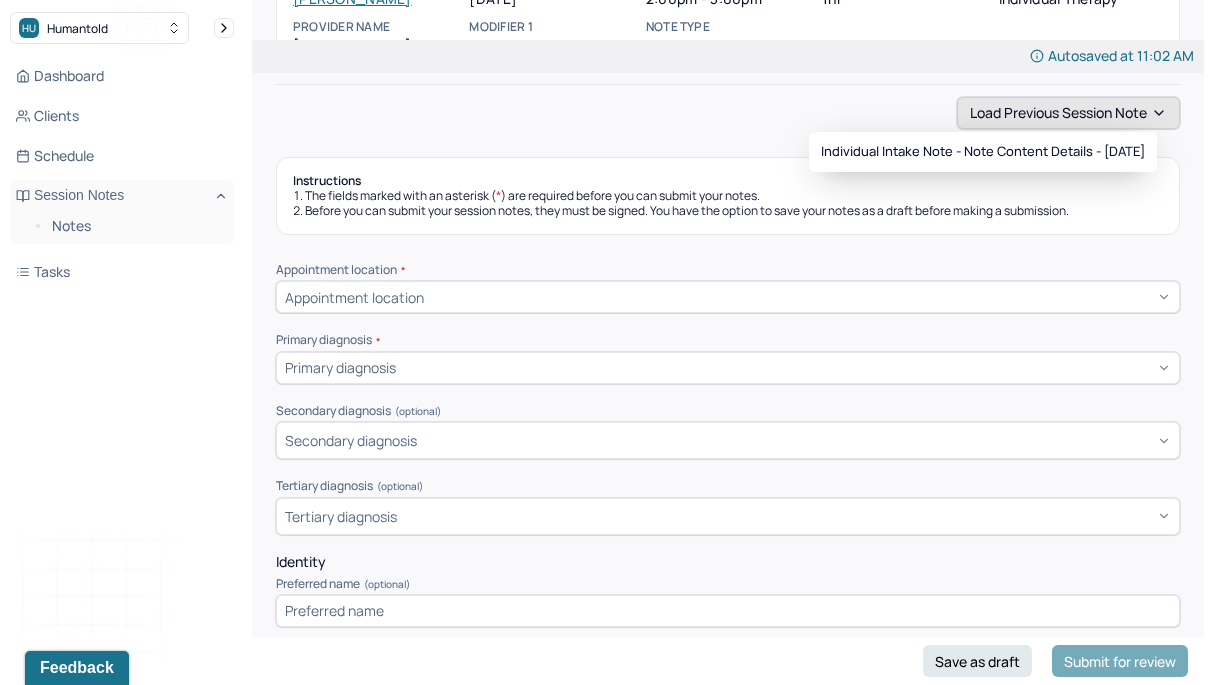 click on "Load previous session note" at bounding box center (1068, 113) 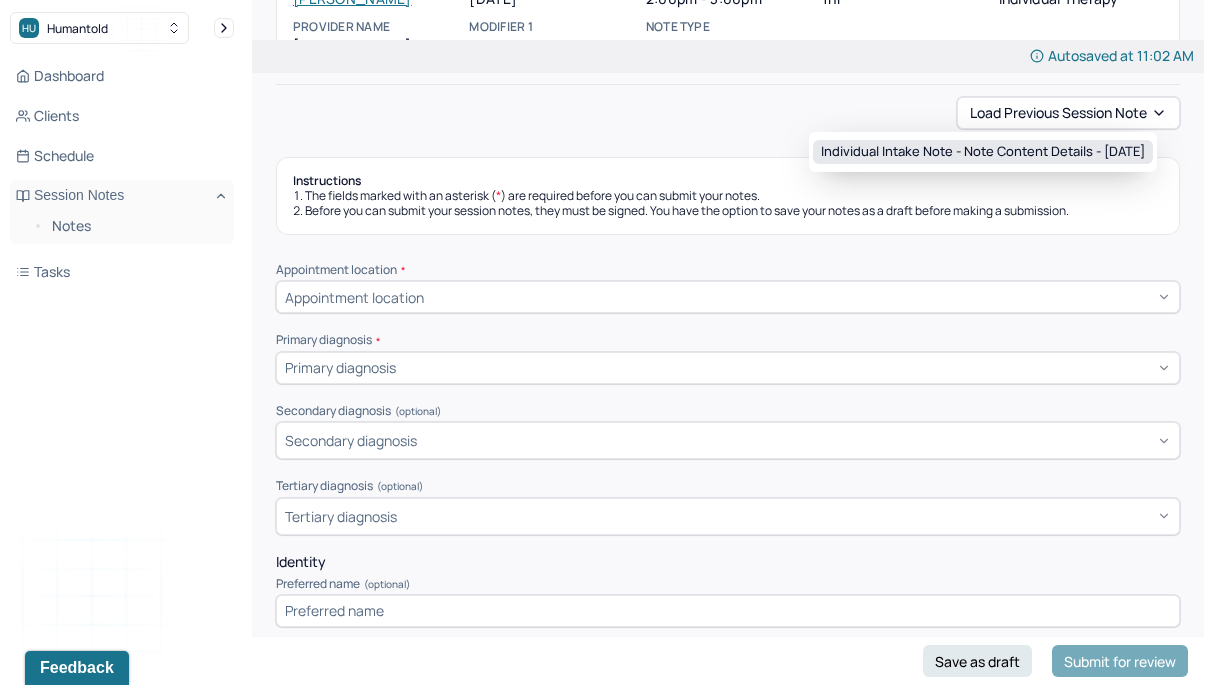 click on "Individual intake note   - Note content Details -   [DATE]" at bounding box center (983, 152) 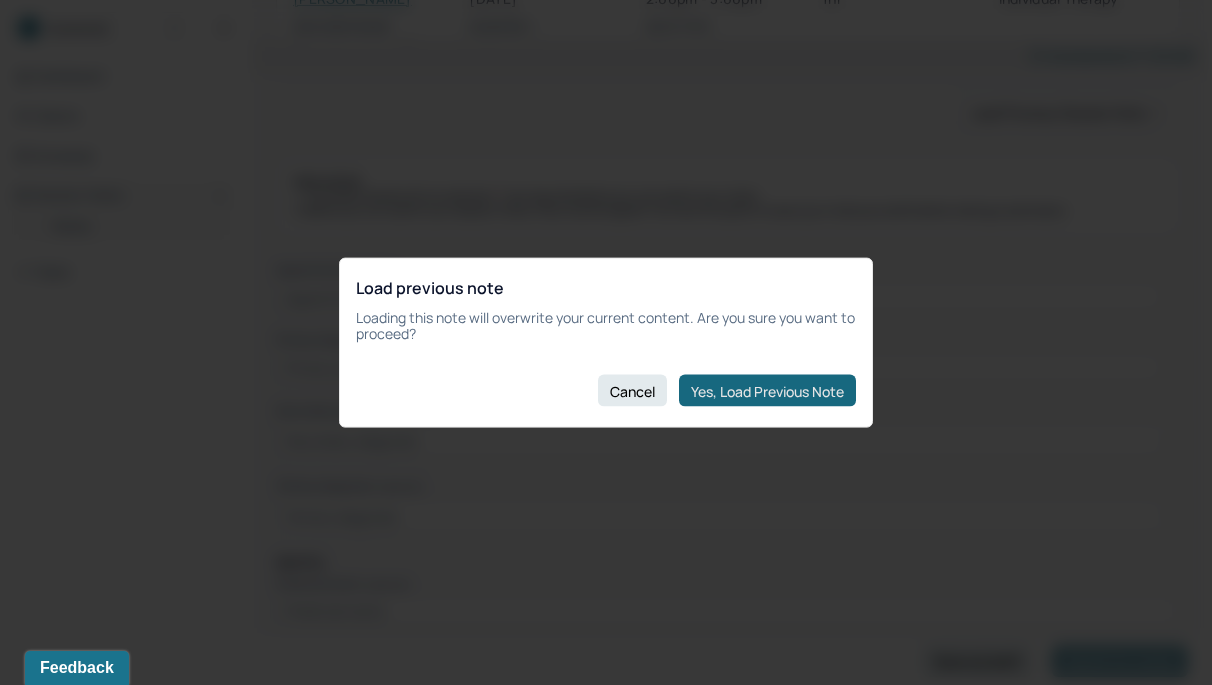 click on "Yes, Load Previous Note" at bounding box center (767, 391) 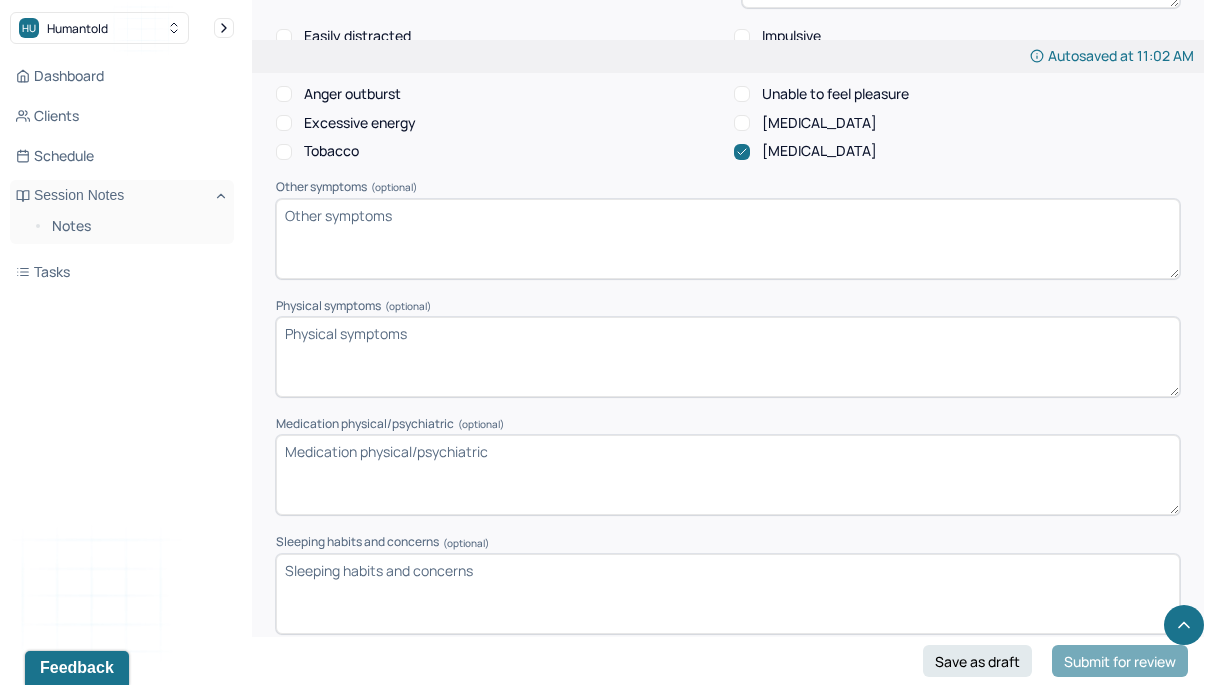 scroll, scrollTop: 2518, scrollLeft: 0, axis: vertical 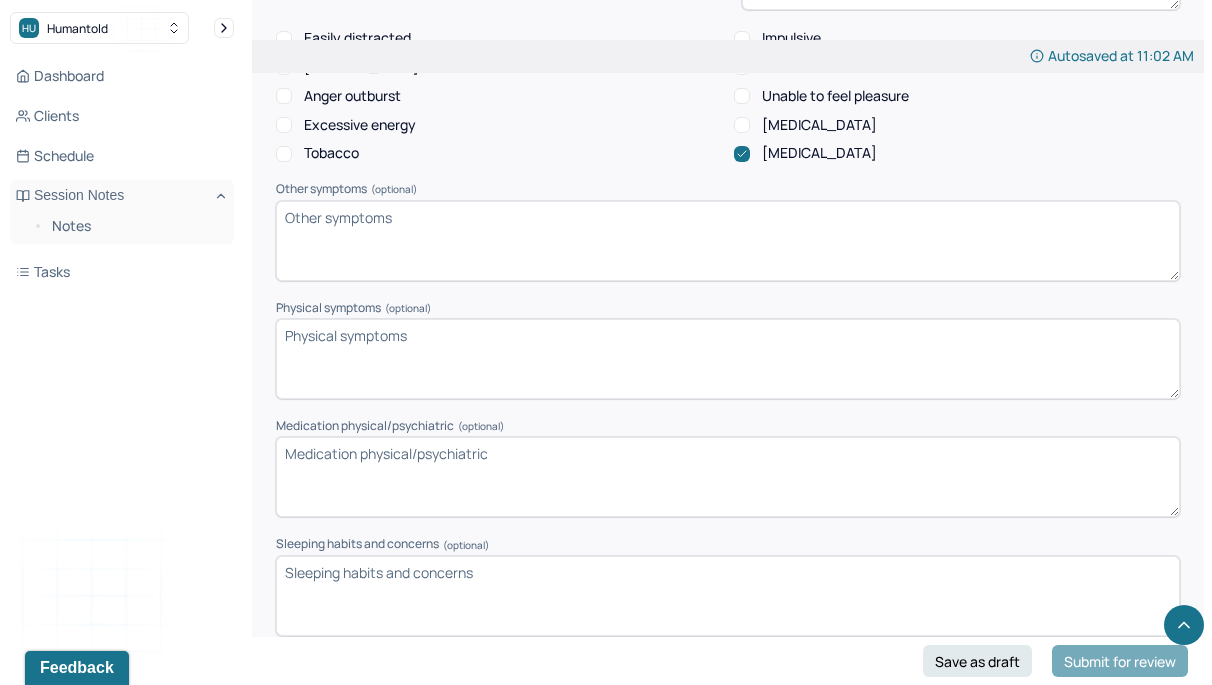 click on "Presenting Concerns What are the problem(s) you are seeking help for? Client is a returning client who is seeking continued support with managing his romantic relationships, processing current and past self sabotaging habits, and handling anxiety from every day disappointments and stressors.
Symptoms Anxiety Anxiety frequency Weekly Anxiety details * rumination worry [MEDICAL_DATA] [MEDICAL_DATA] [MEDICAL_DATA] frequency Weekly [MEDICAL_DATA] details * [MEDICAL_DATA] Easily distracted Impulsive [MEDICAL_DATA] Alcohol Anger outburst Unable to feel pleasure Excessive energy [MEDICAL_DATA] Tobacco [MEDICAL_DATA] Other symptoms (optional) Physical symptoms (optional) Medication physical/psychiatric (optional) Sleeping habits and concerns (optional) Difficulties with appetite or eating patterns (optional) eating healthier" at bounding box center (728, 141) 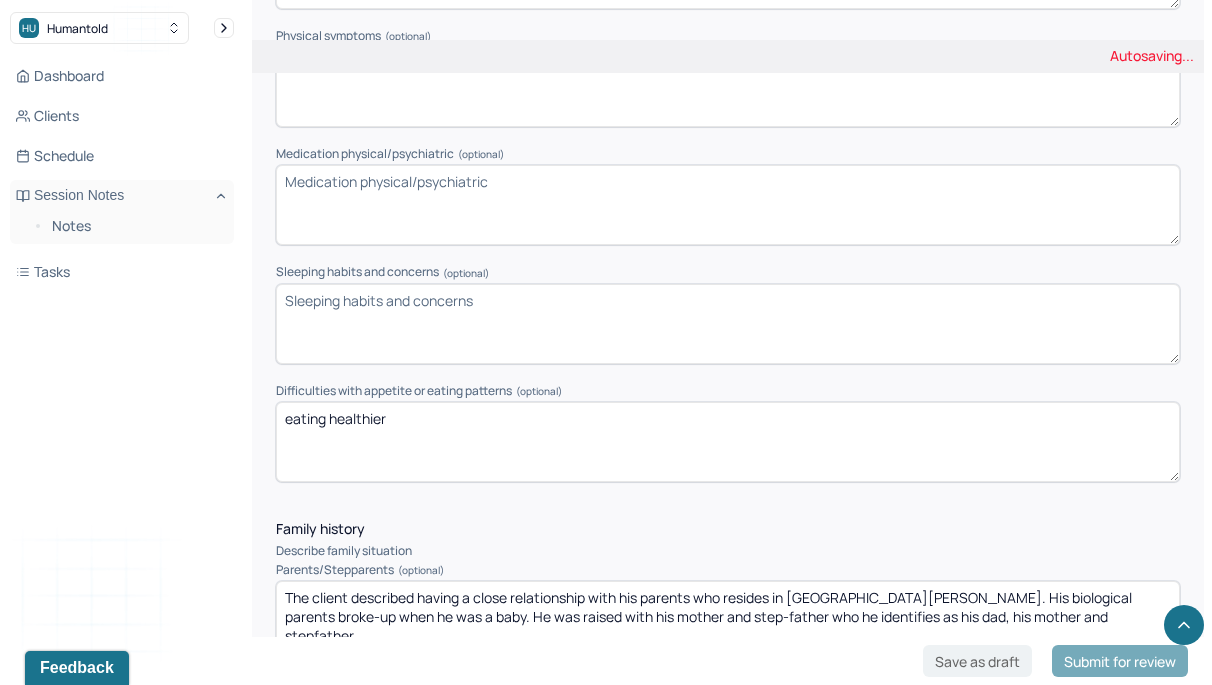 scroll, scrollTop: 2789, scrollLeft: 0, axis: vertical 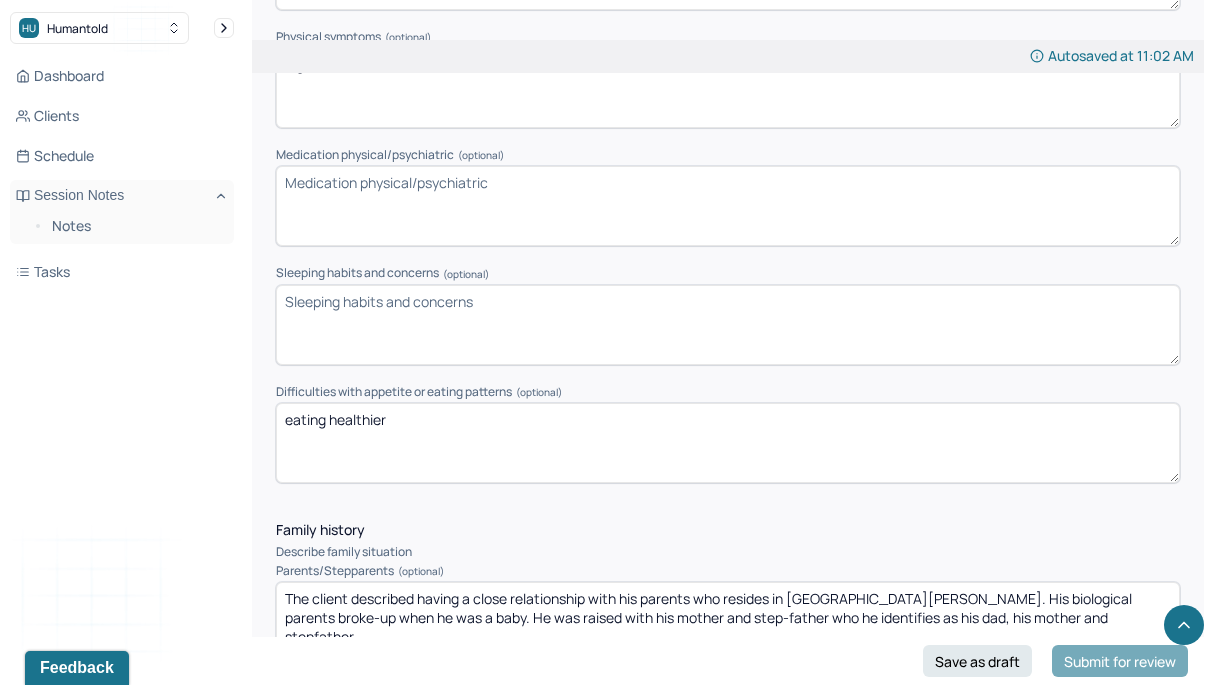type on "high BP" 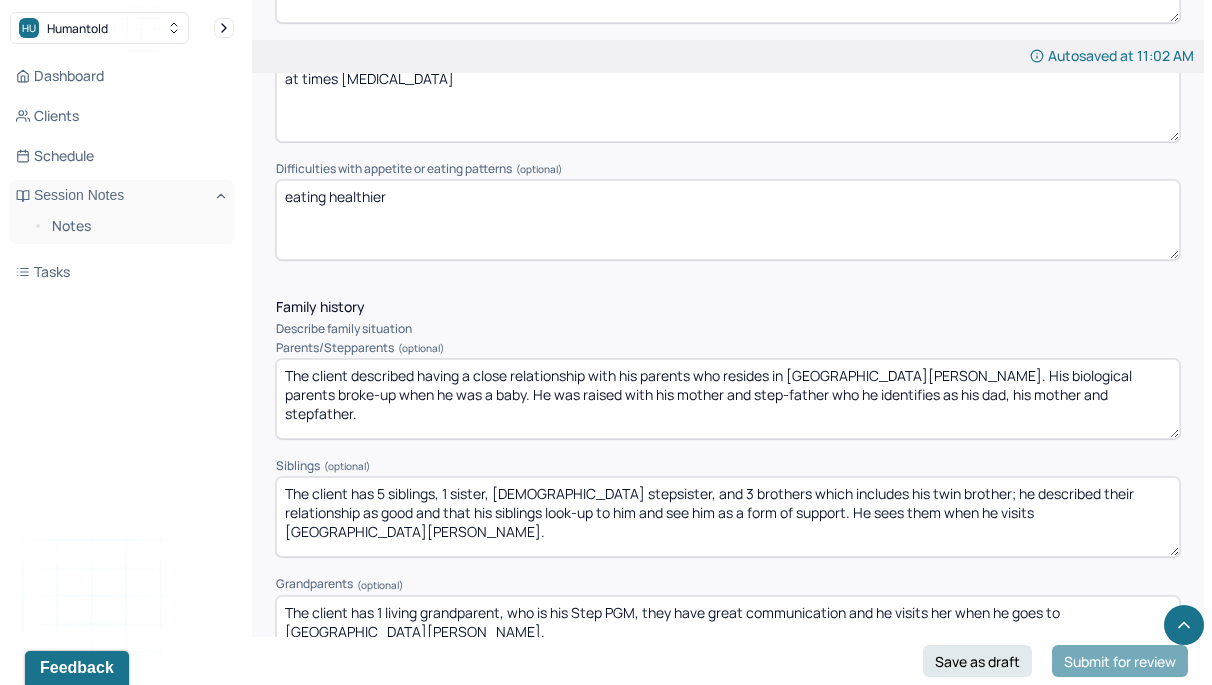 scroll, scrollTop: 3061, scrollLeft: 0, axis: vertical 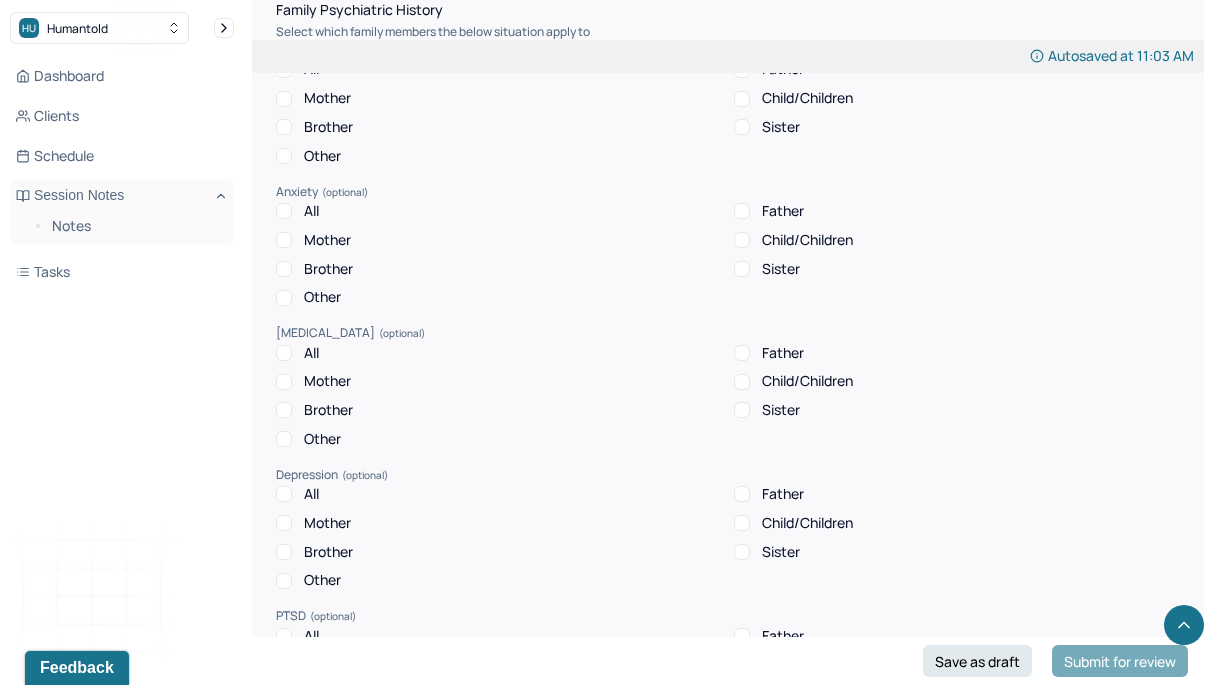 type on "at times [MEDICAL_DATA]" 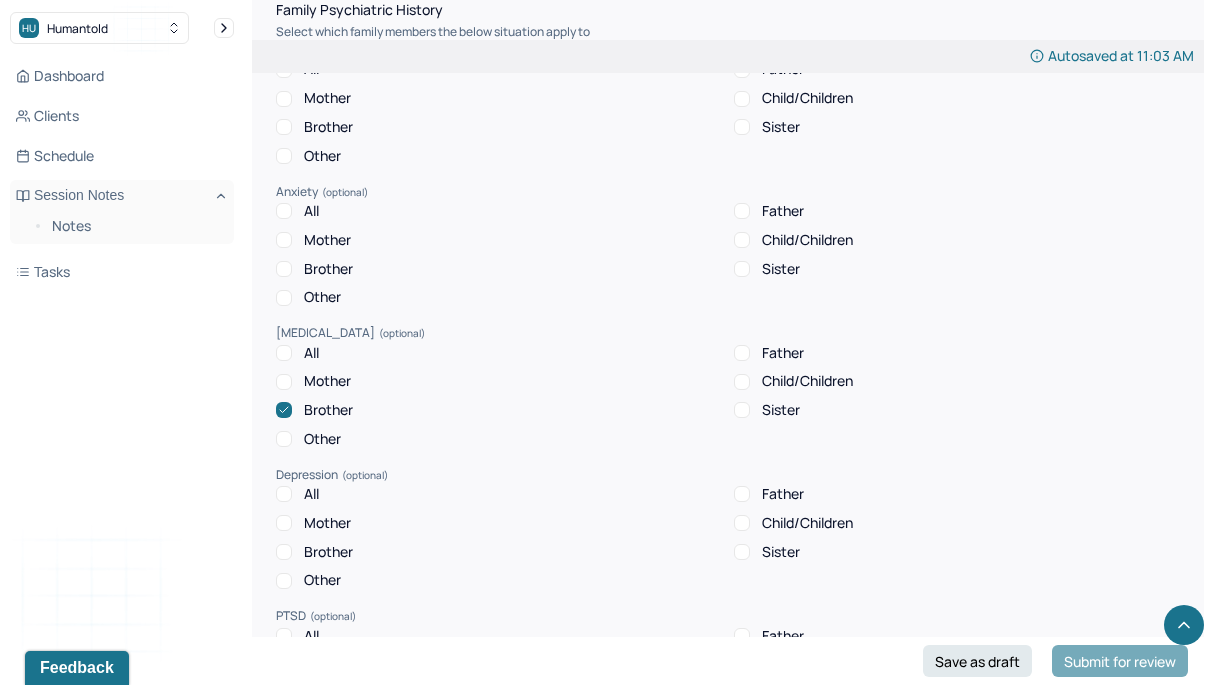click on "Sister" at bounding box center (742, 410) 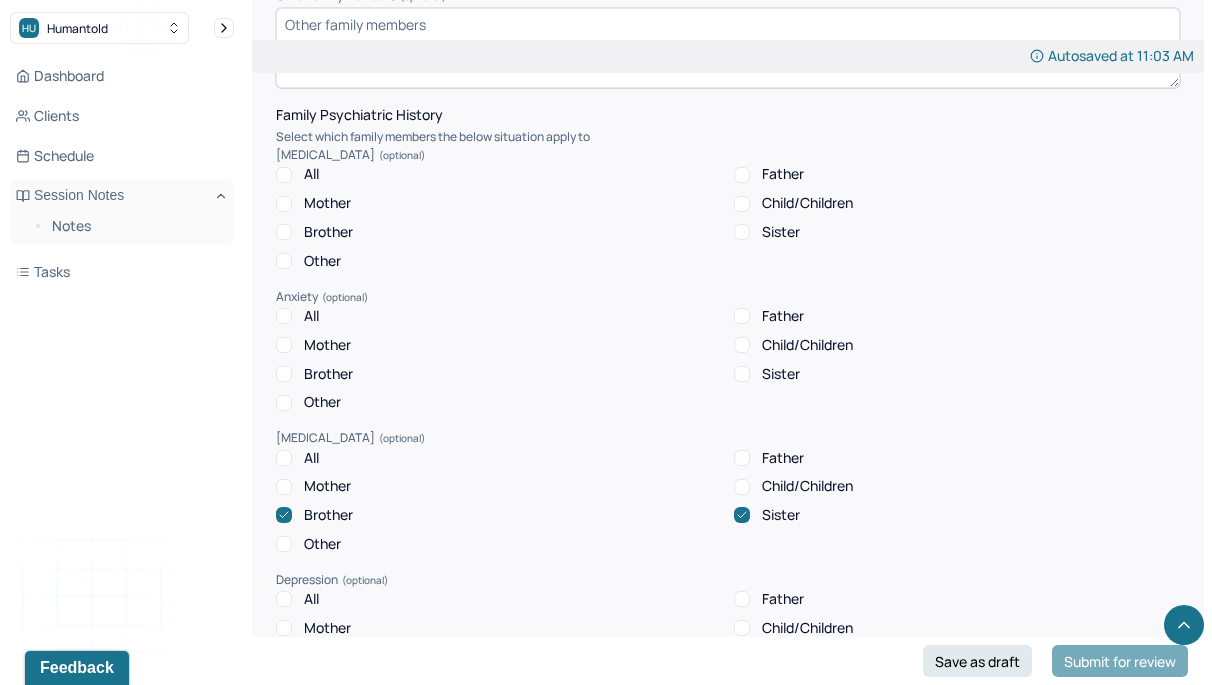 scroll, scrollTop: 3836, scrollLeft: 0, axis: vertical 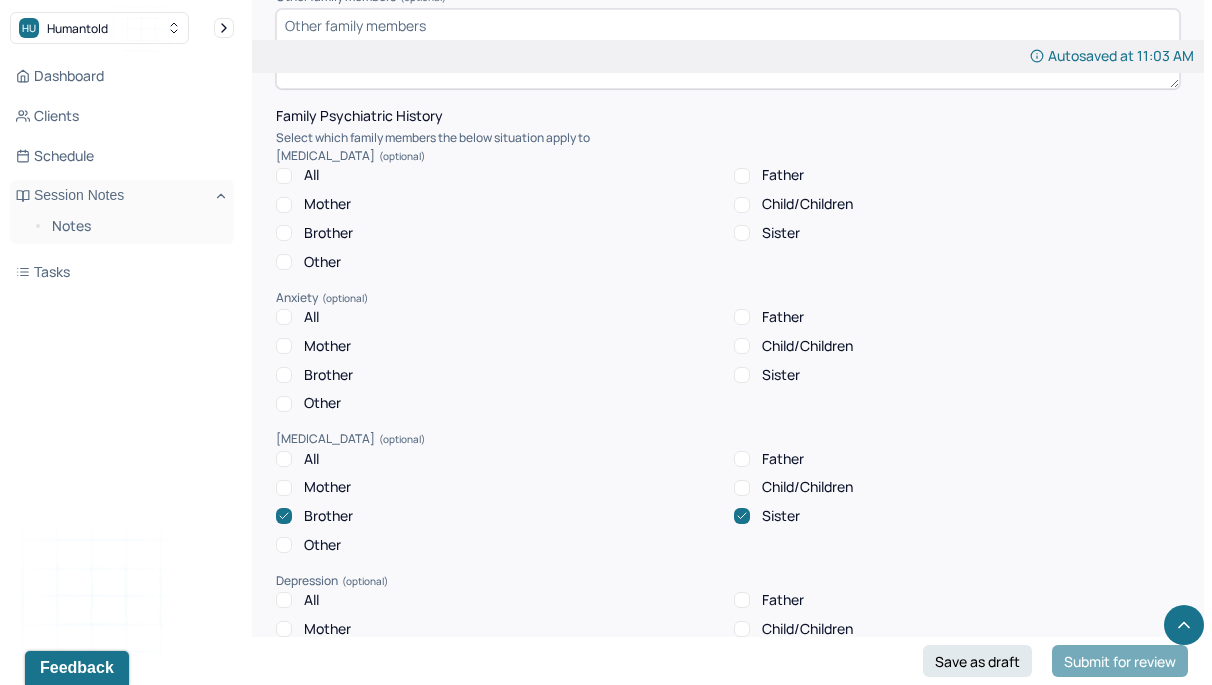 click on "Mother" at bounding box center (284, 346) 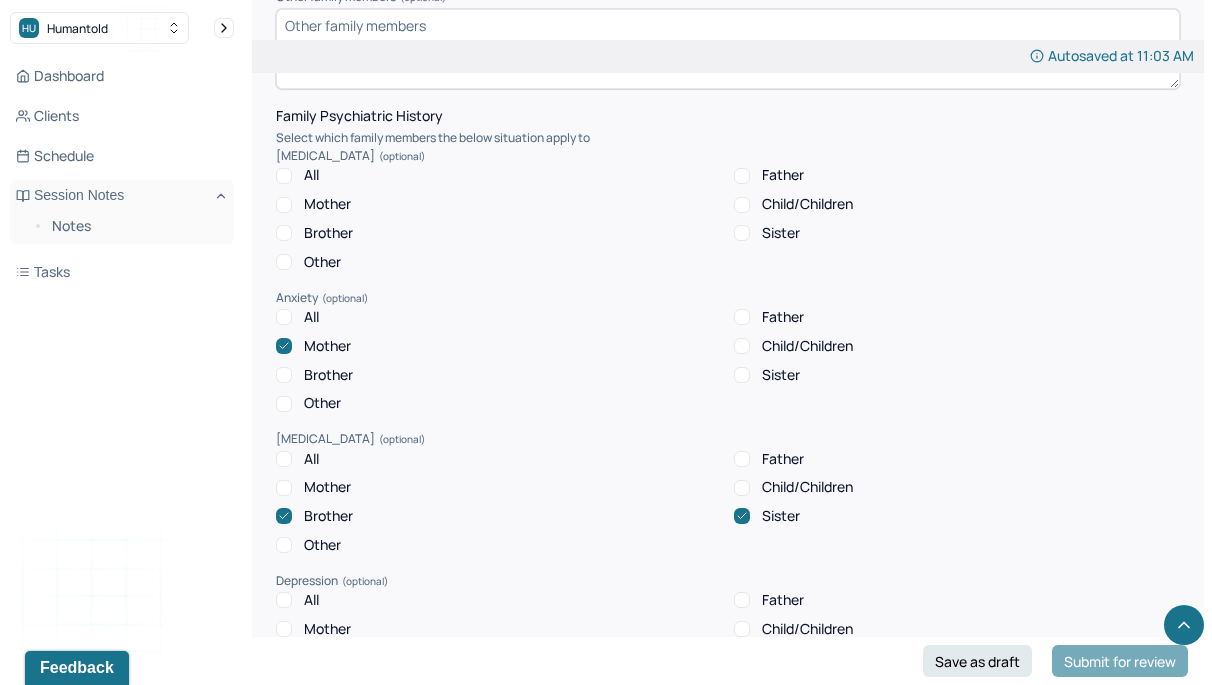 click on "Brother" at bounding box center [314, 375] 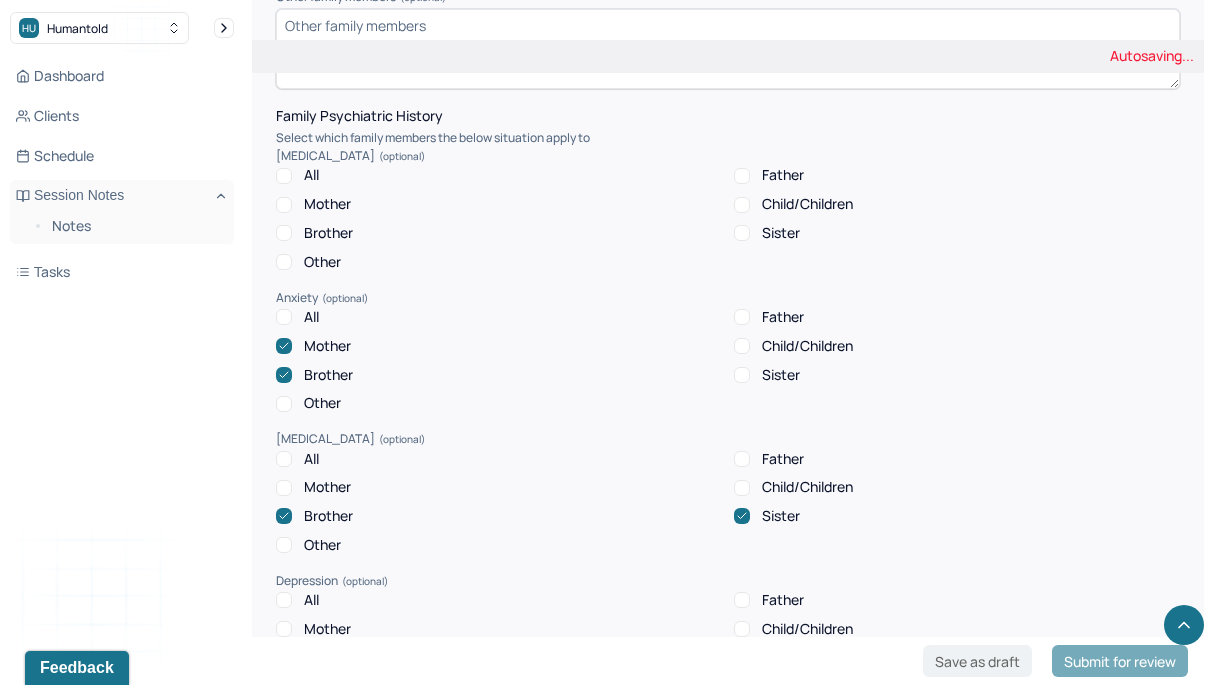 click on "Sister" at bounding box center (742, 375) 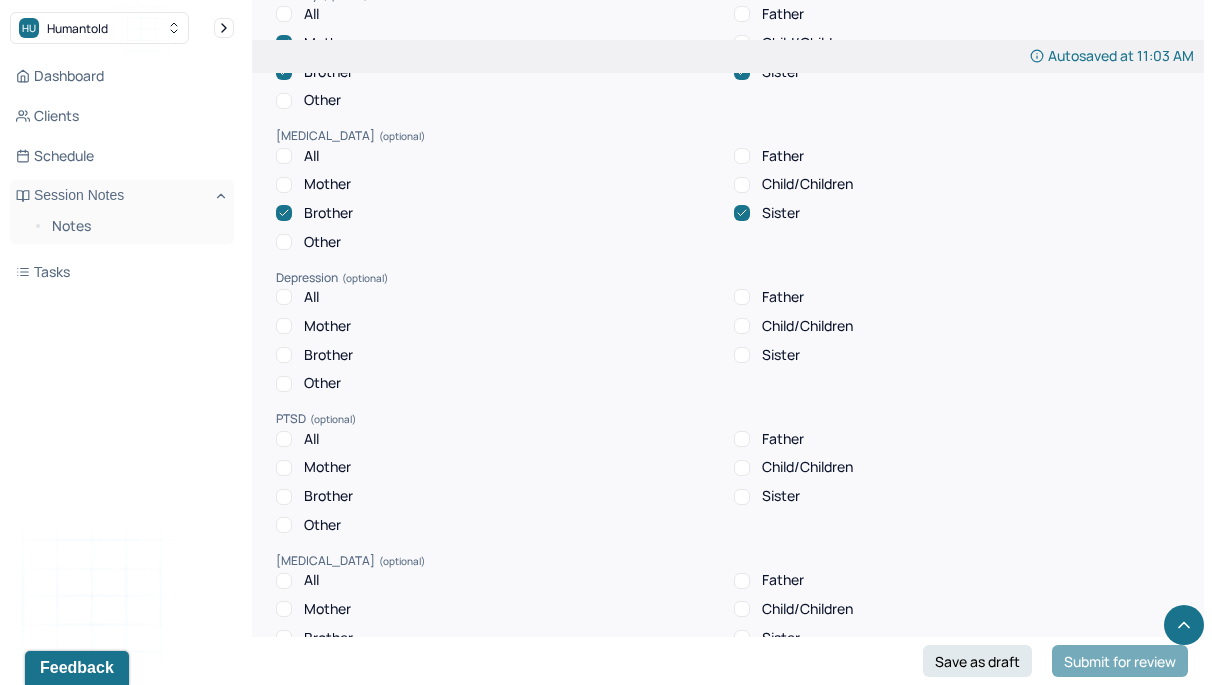 scroll, scrollTop: 4143, scrollLeft: 0, axis: vertical 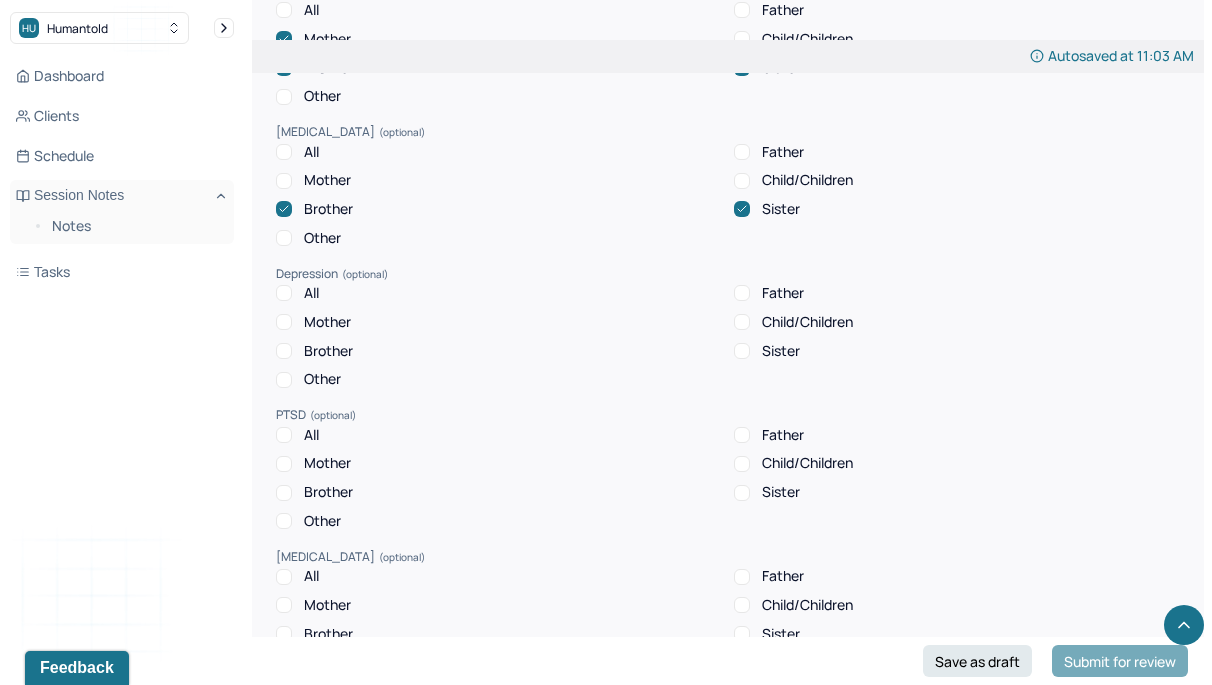 click on "Mother" at bounding box center (313, 322) 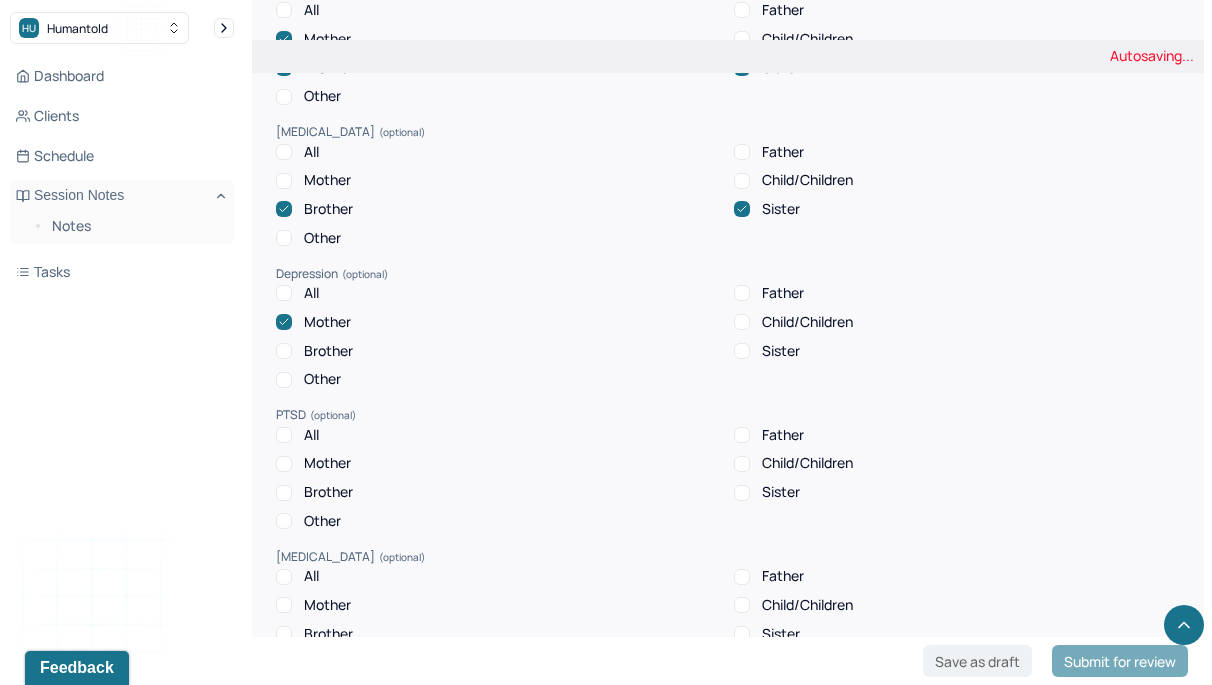 click on "Brother" at bounding box center (284, 351) 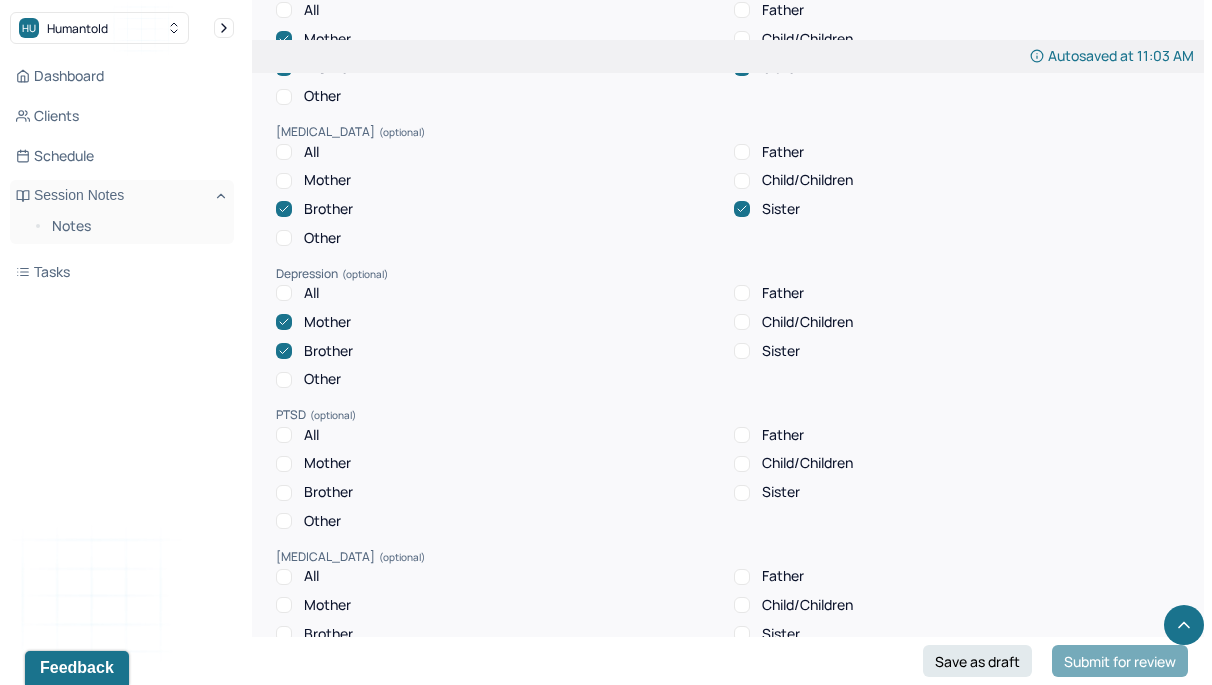 click on "Sister" at bounding box center (742, 351) 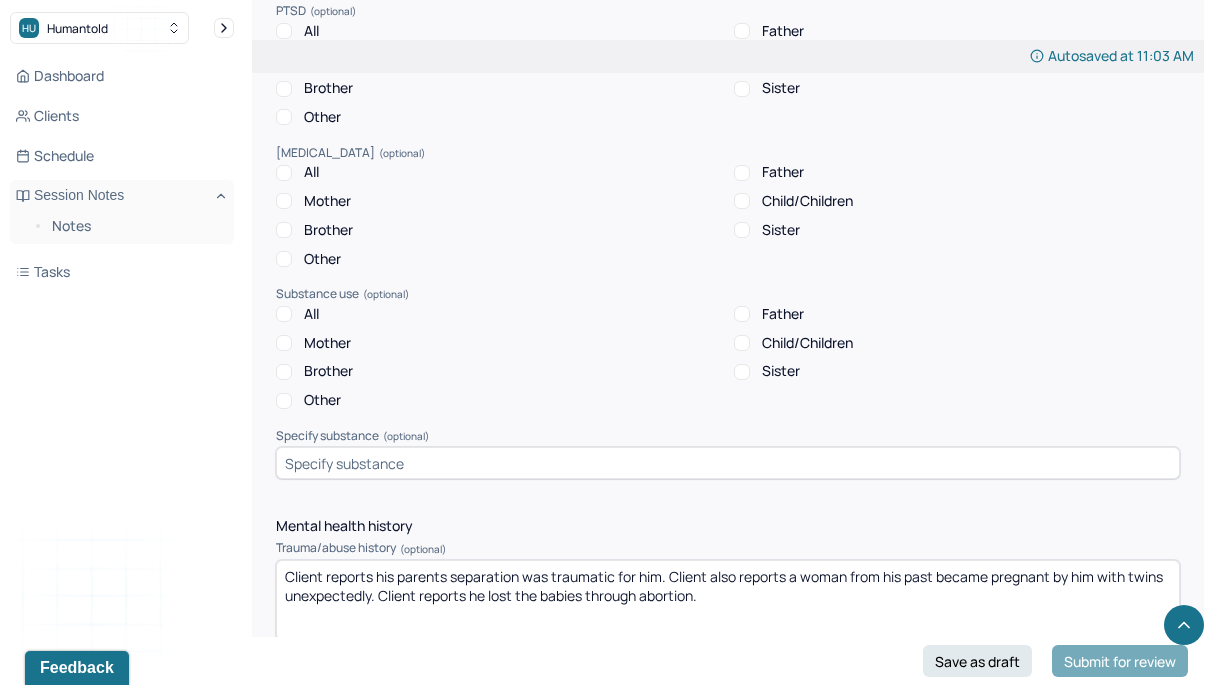 scroll, scrollTop: 4578, scrollLeft: 0, axis: vertical 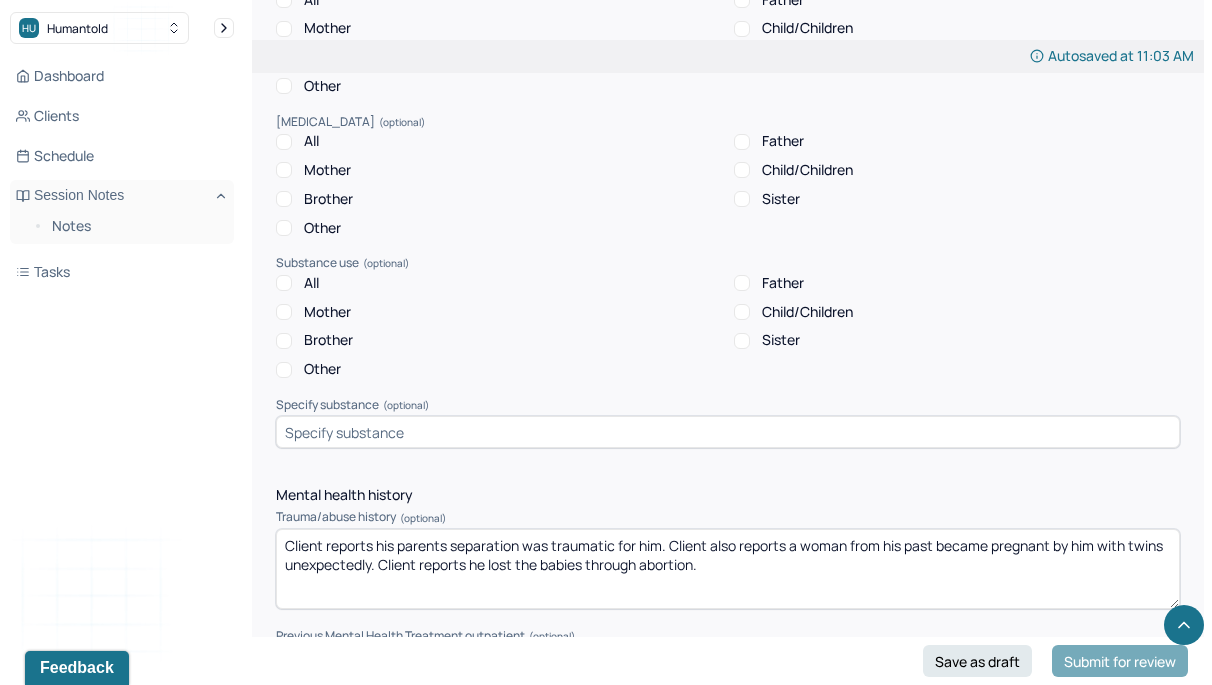 click on "Father" at bounding box center (742, 283) 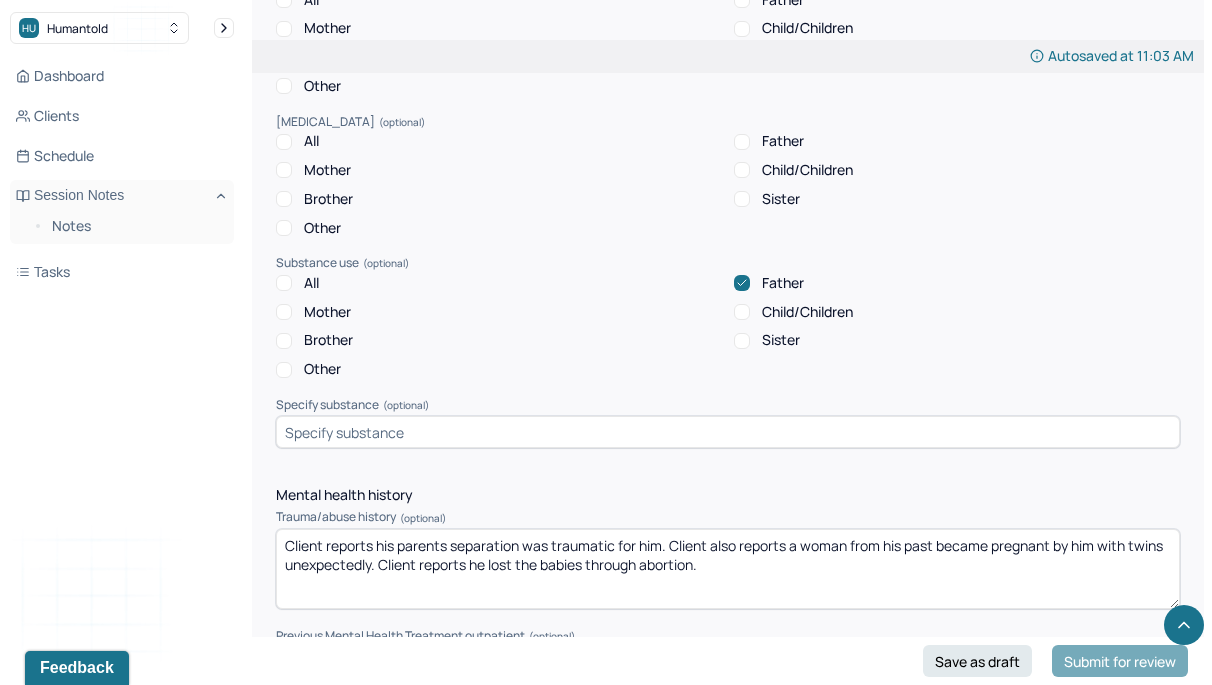 click 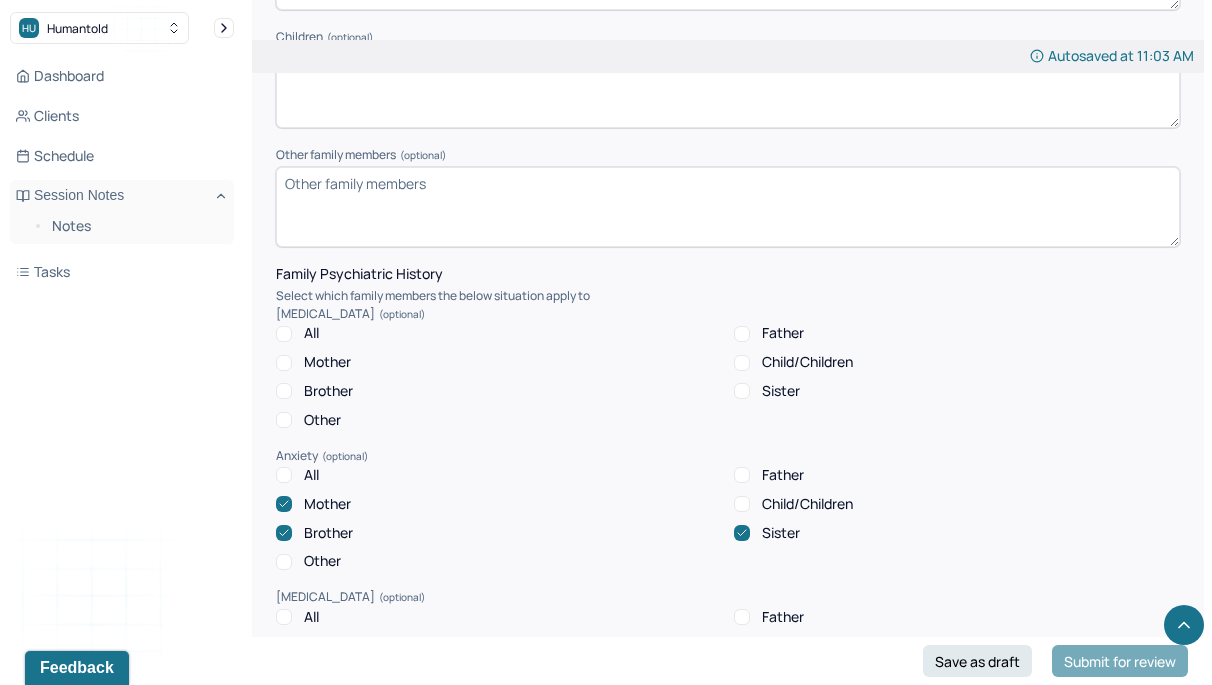 scroll, scrollTop: 3680, scrollLeft: 0, axis: vertical 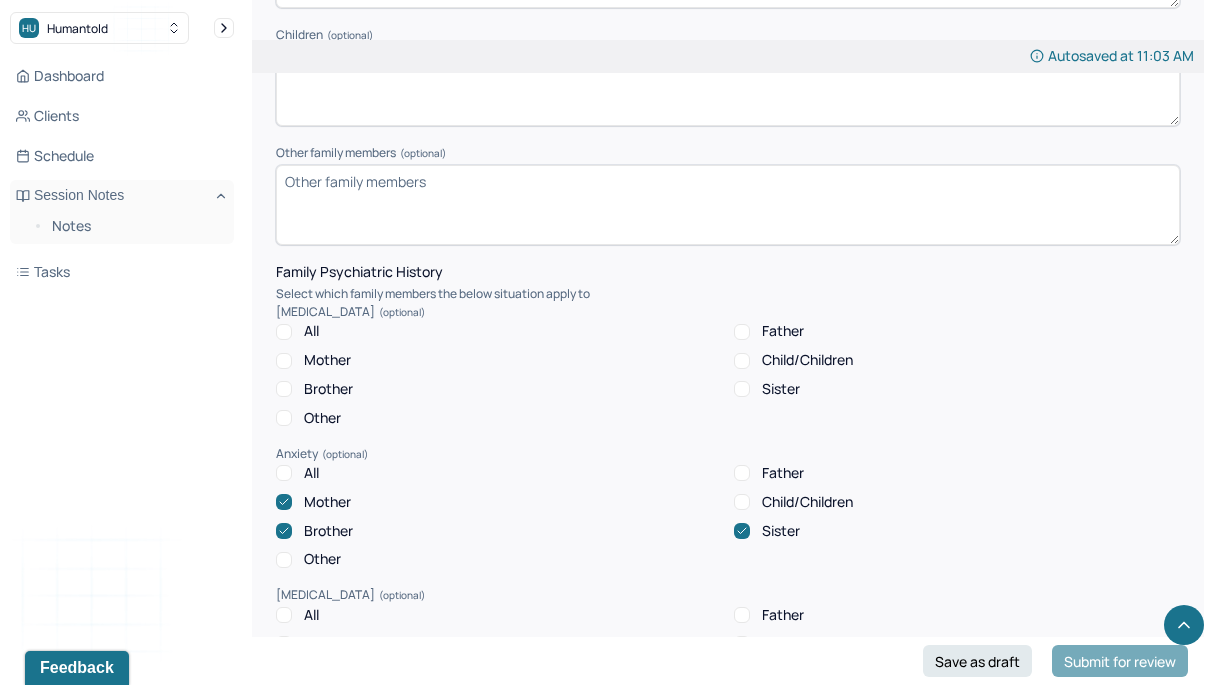 click on "Father" at bounding box center [742, 332] 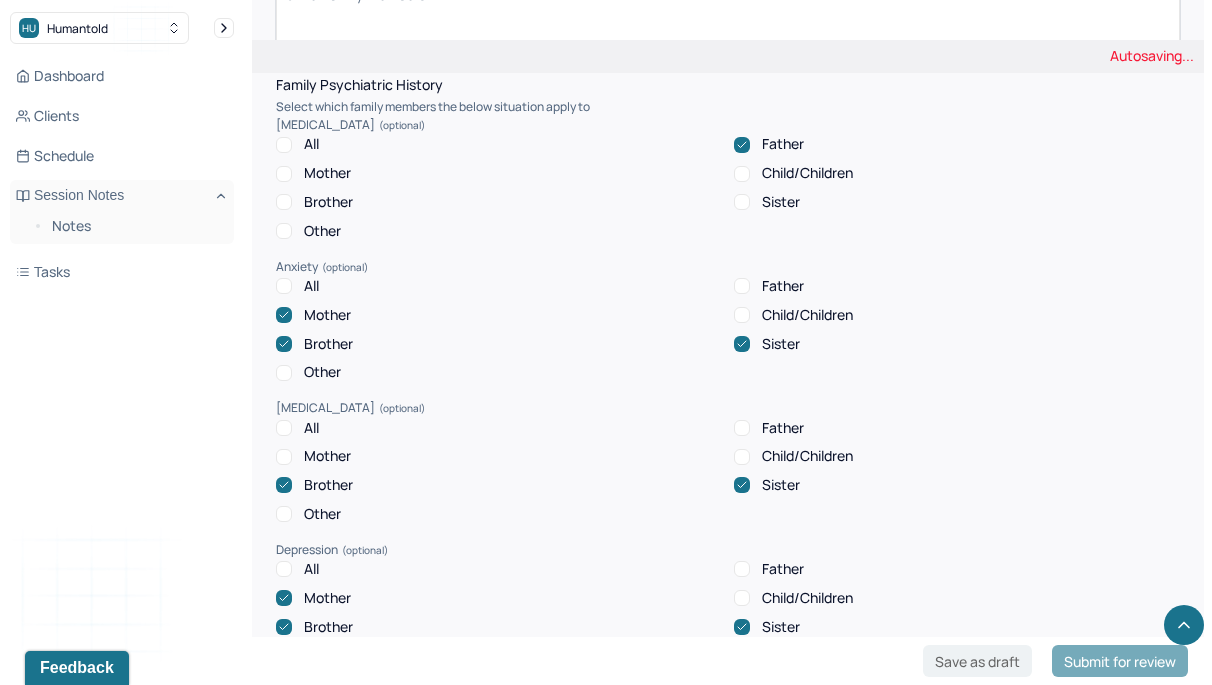 scroll, scrollTop: 3872, scrollLeft: 0, axis: vertical 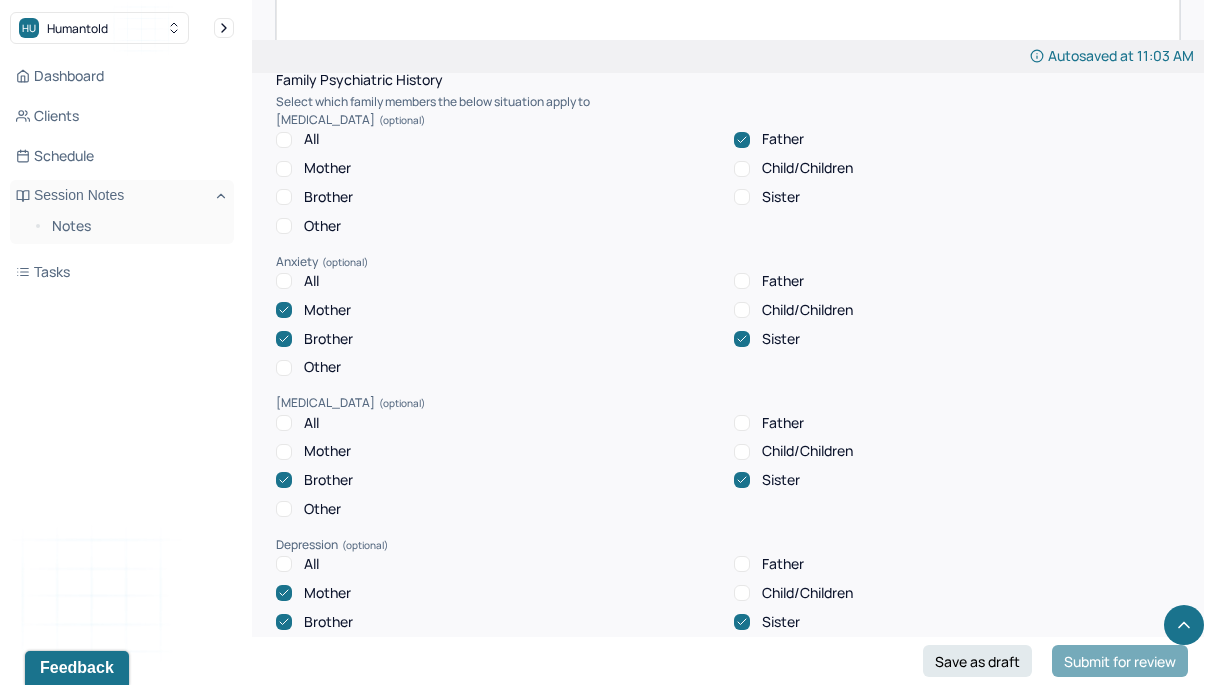 click on "Other" at bounding box center (284, 226) 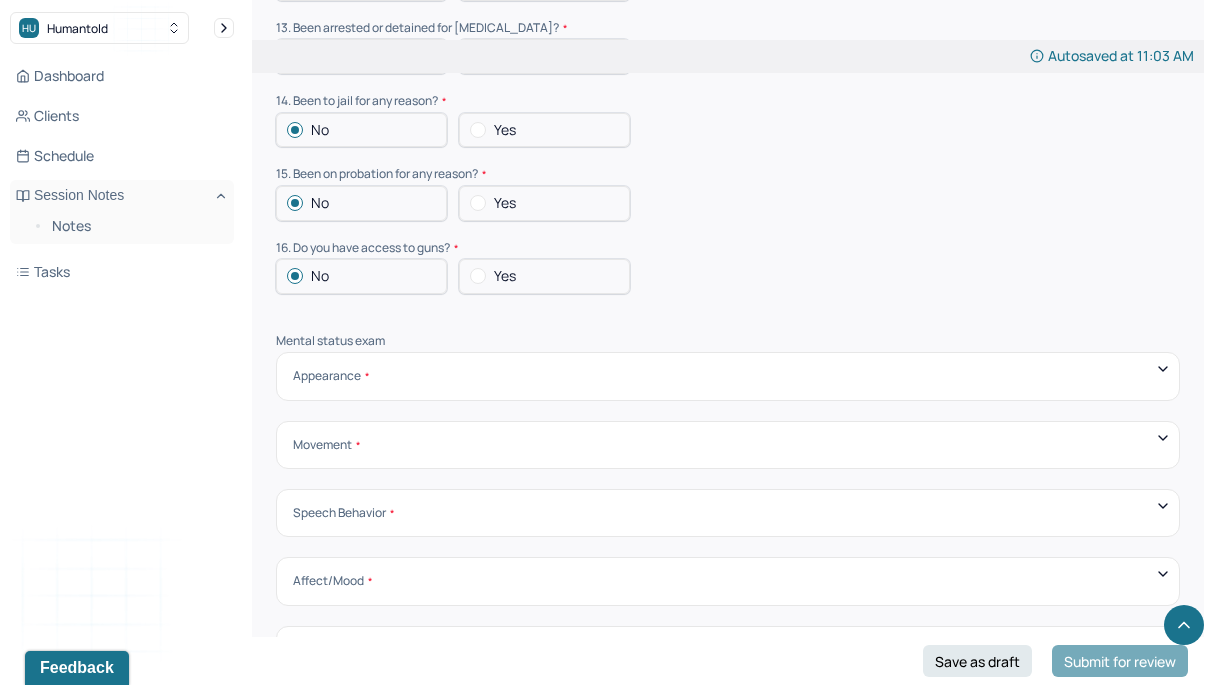 scroll, scrollTop: 6721, scrollLeft: 0, axis: vertical 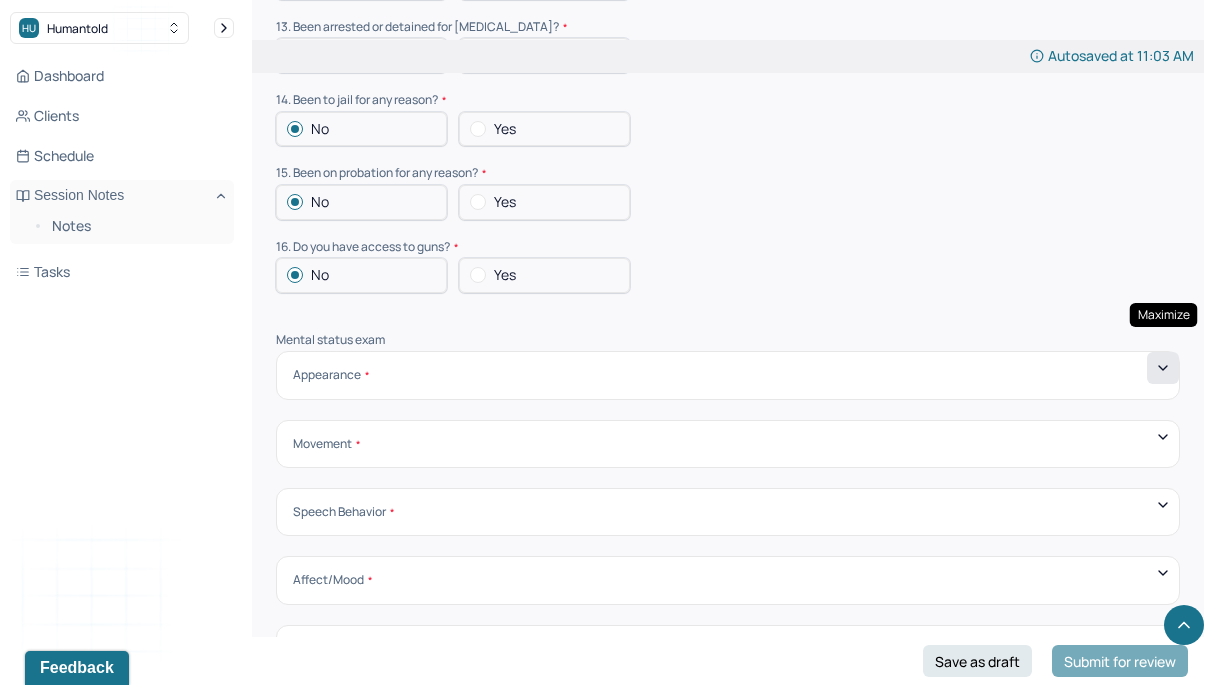 click 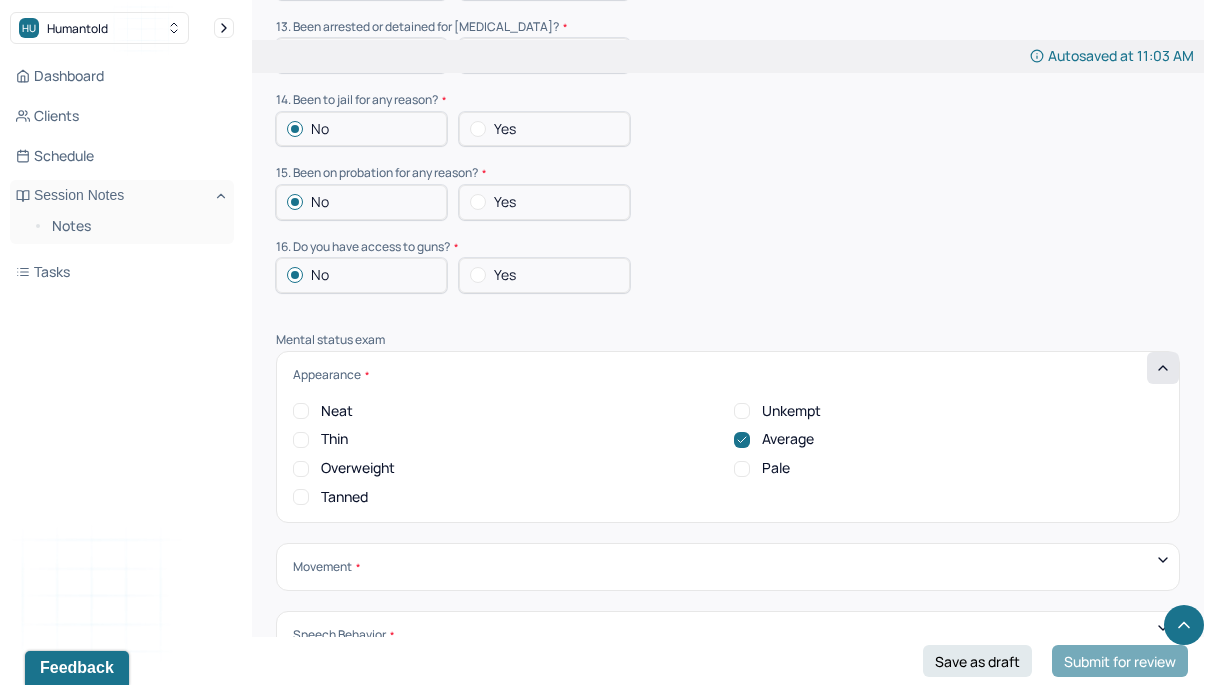 click 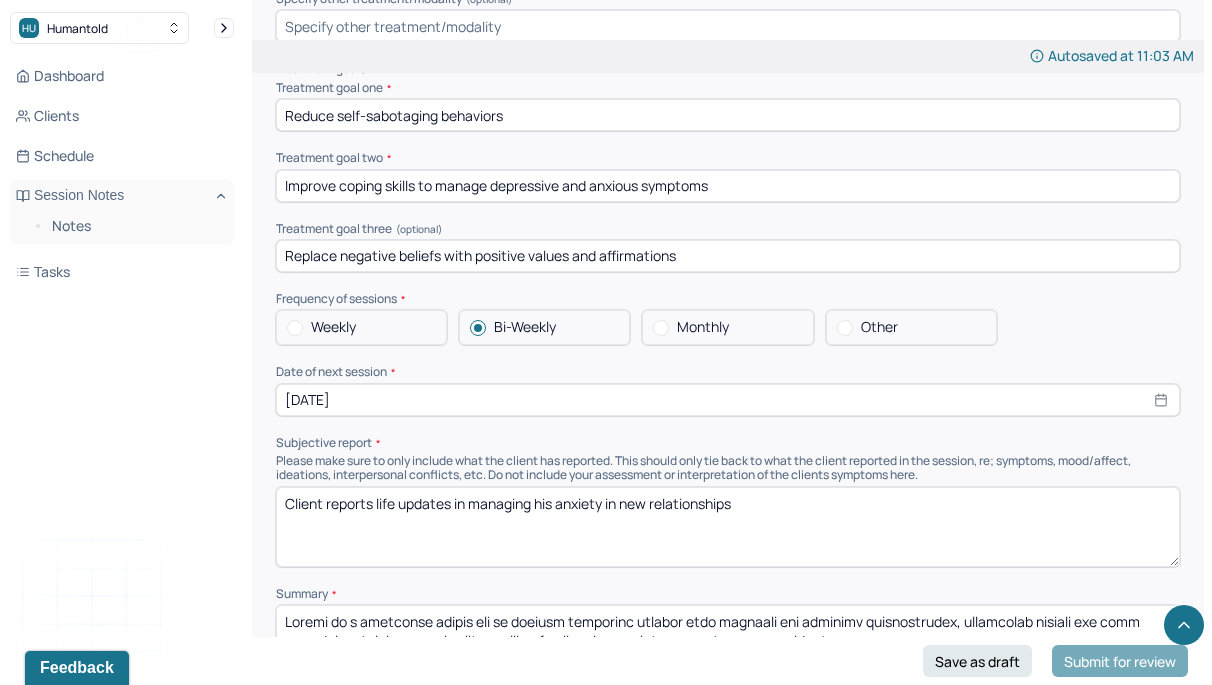 scroll, scrollTop: 8182, scrollLeft: 0, axis: vertical 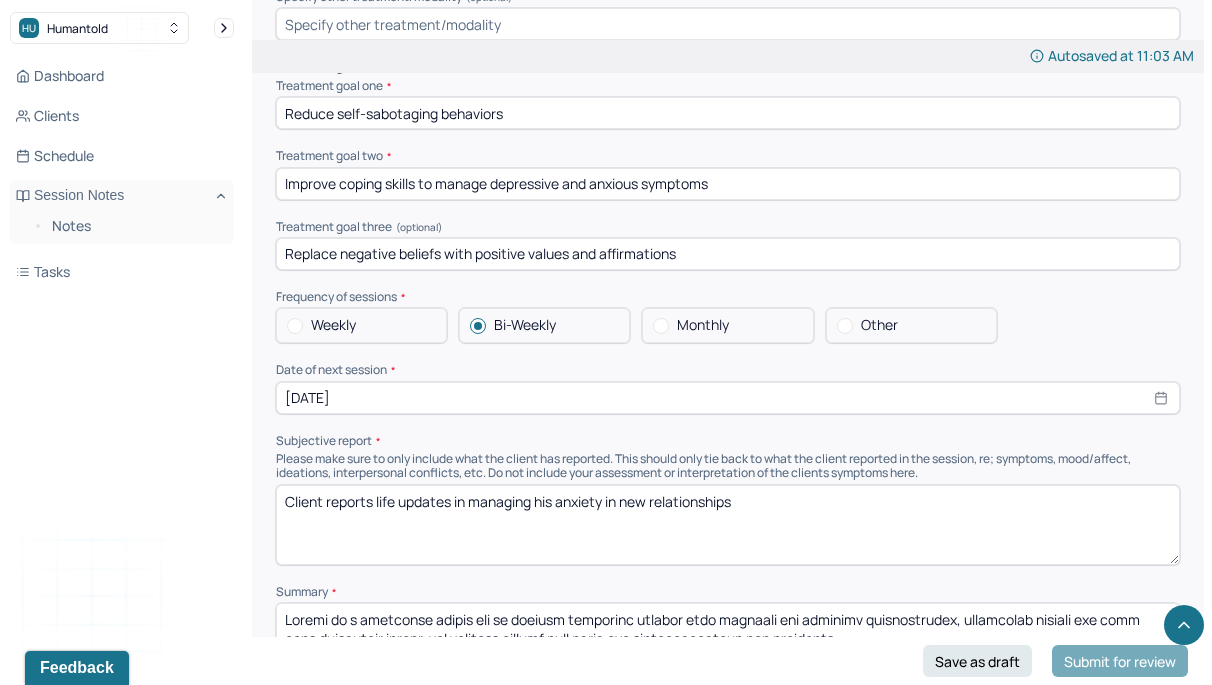 select on "6" 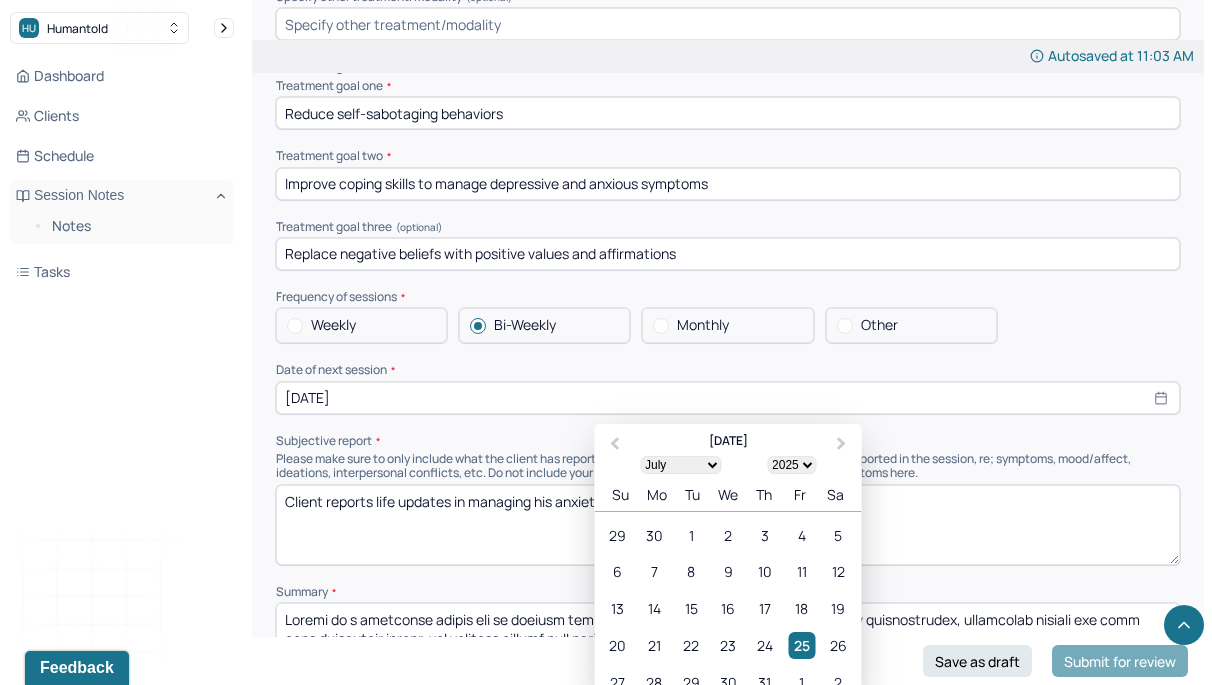 click on "[DATE]" at bounding box center (728, 398) 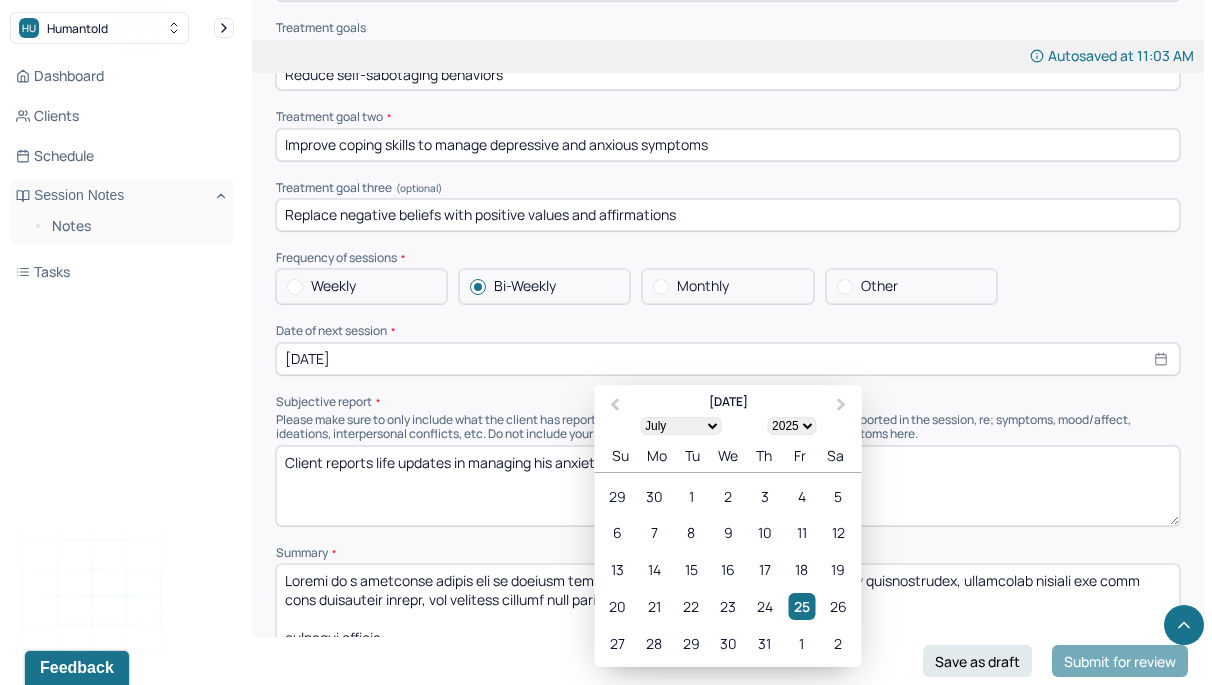 scroll, scrollTop: 8226, scrollLeft: 0, axis: vertical 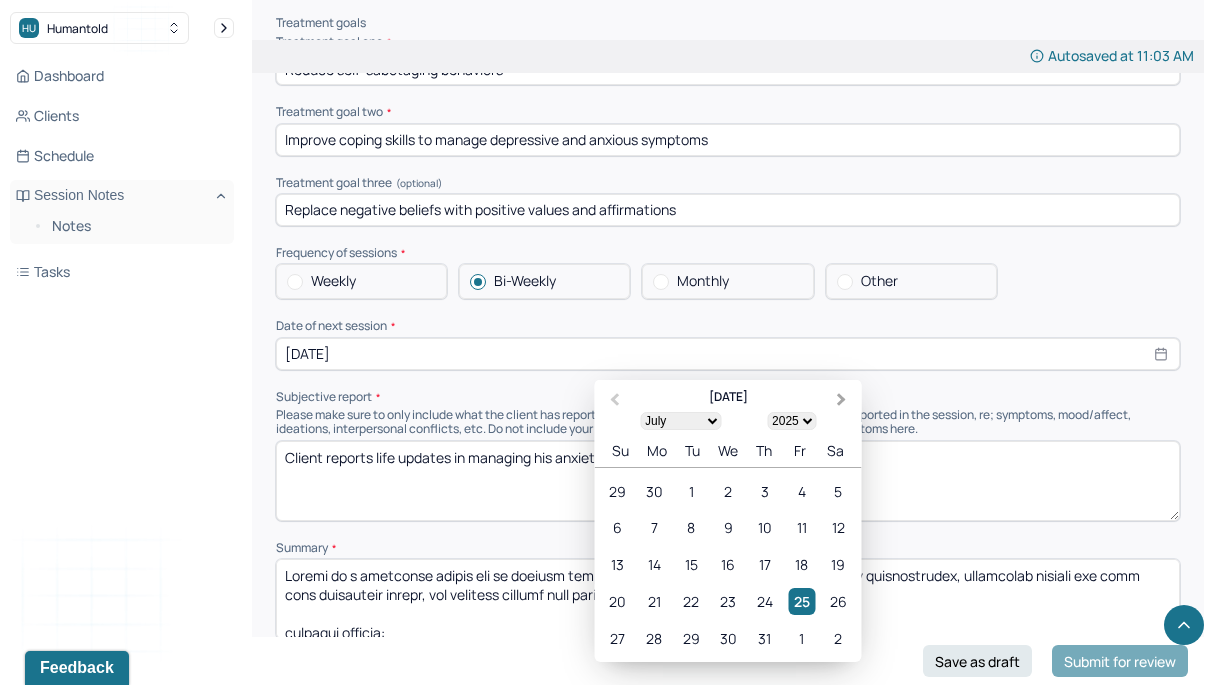 click on "Next Month" at bounding box center [844, 401] 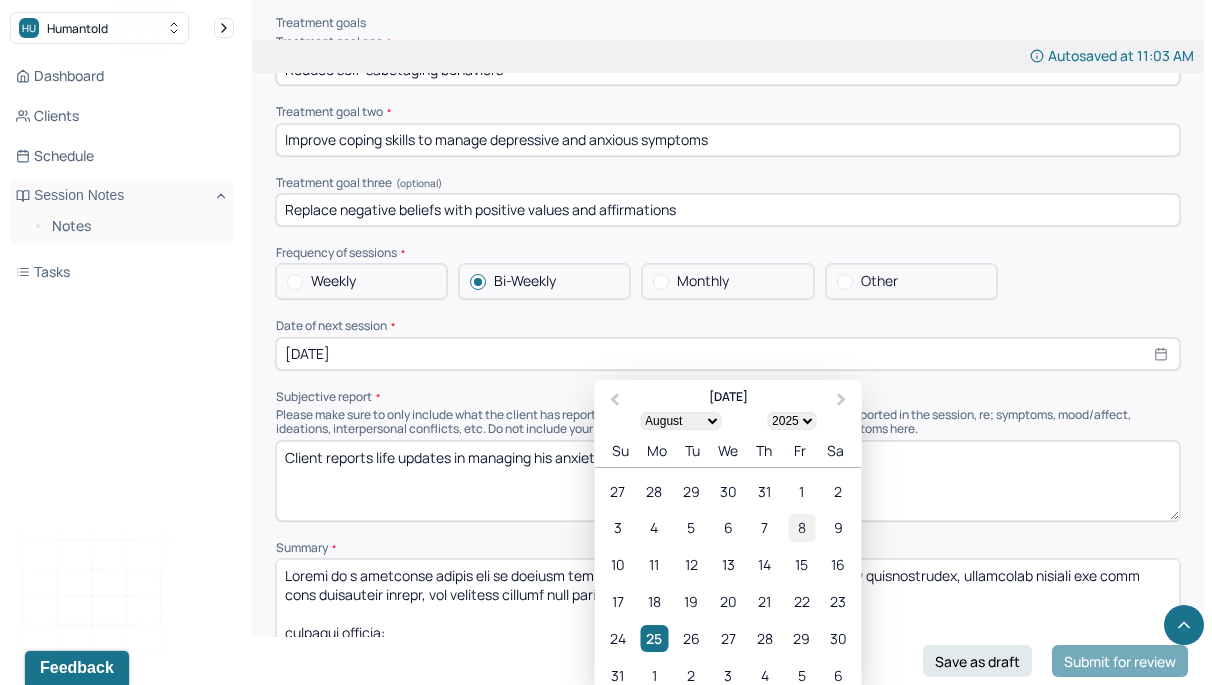 click on "8" at bounding box center (801, 527) 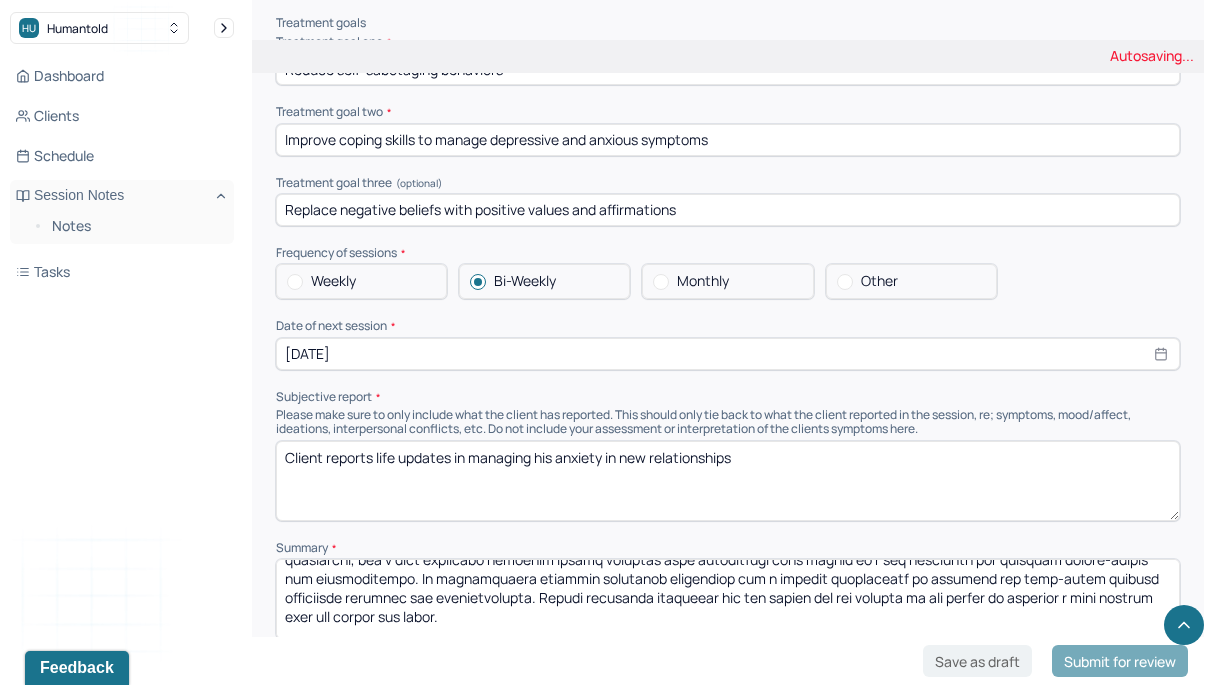scroll, scrollTop: 0, scrollLeft: 0, axis: both 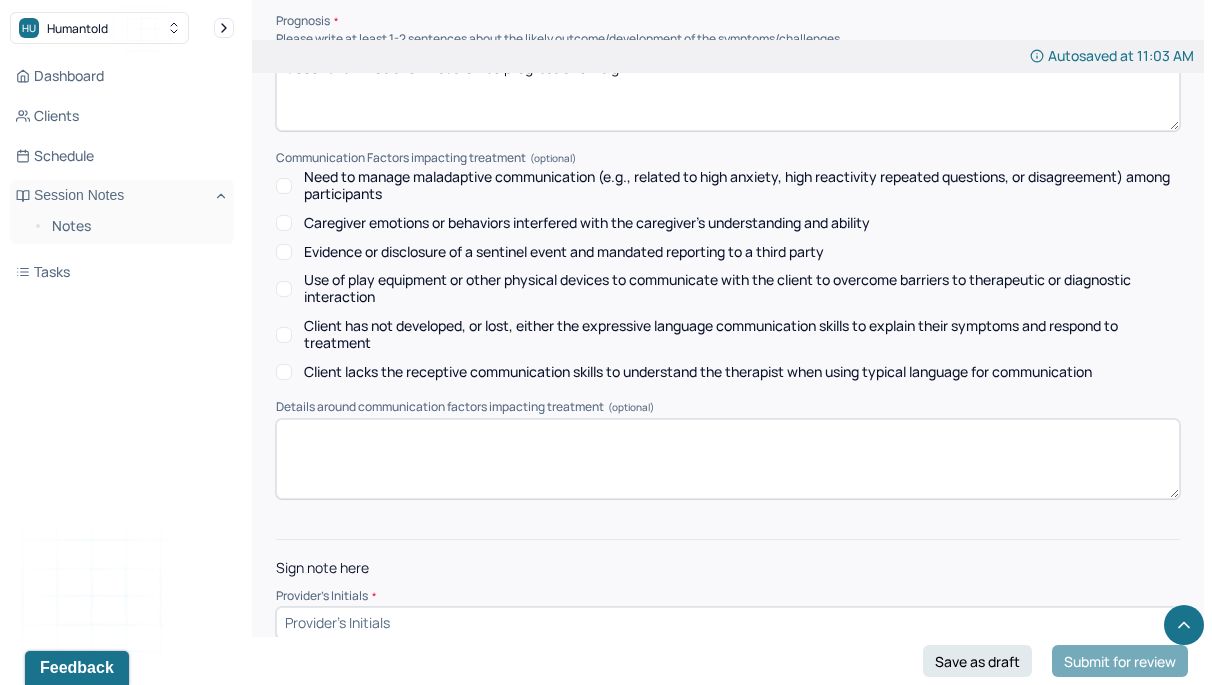 click at bounding box center [728, 623] 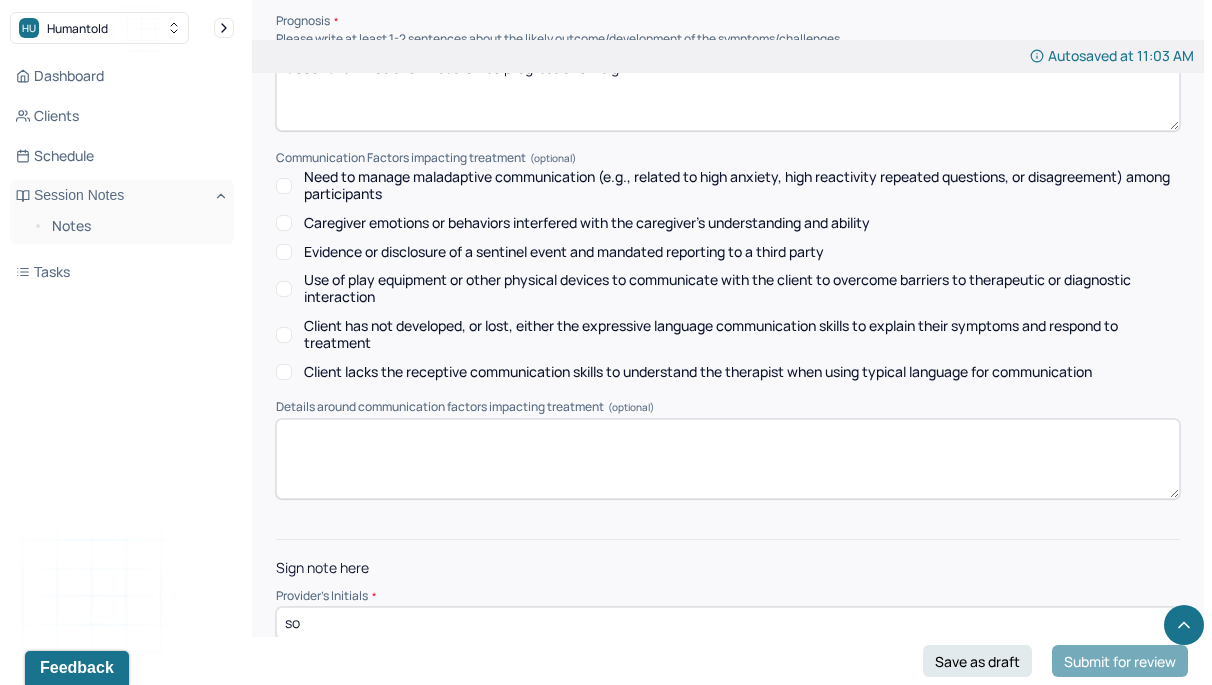 type on "so" 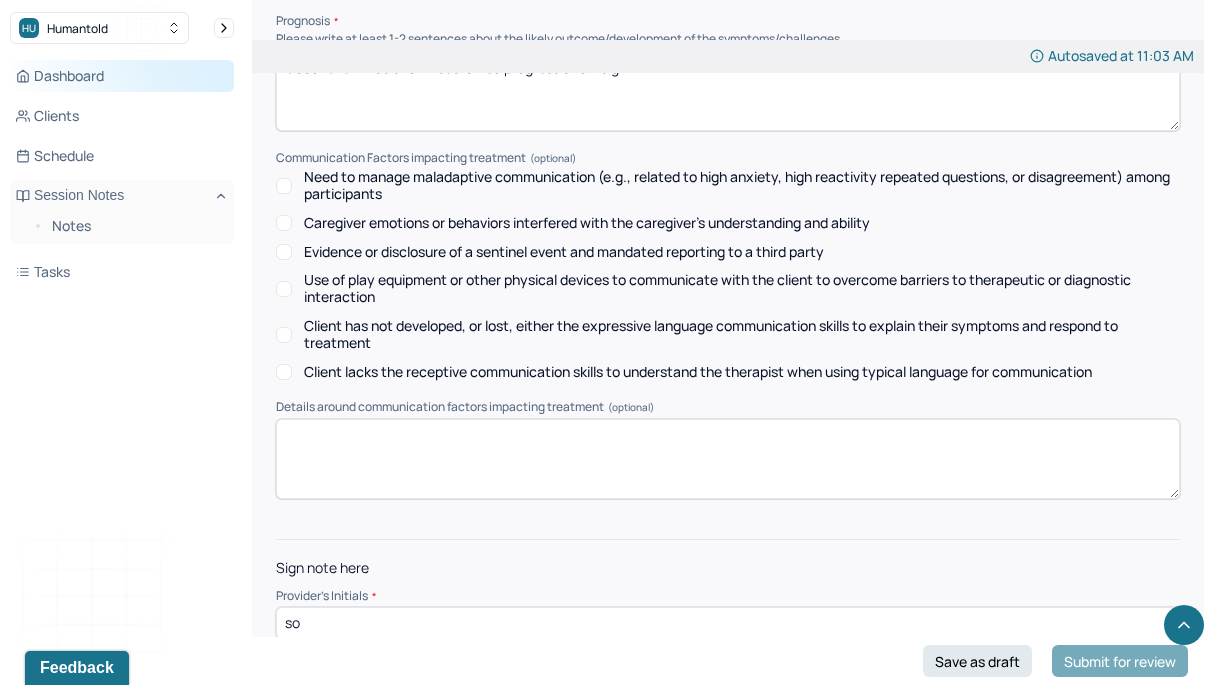 click on "Dashboard" at bounding box center [122, 76] 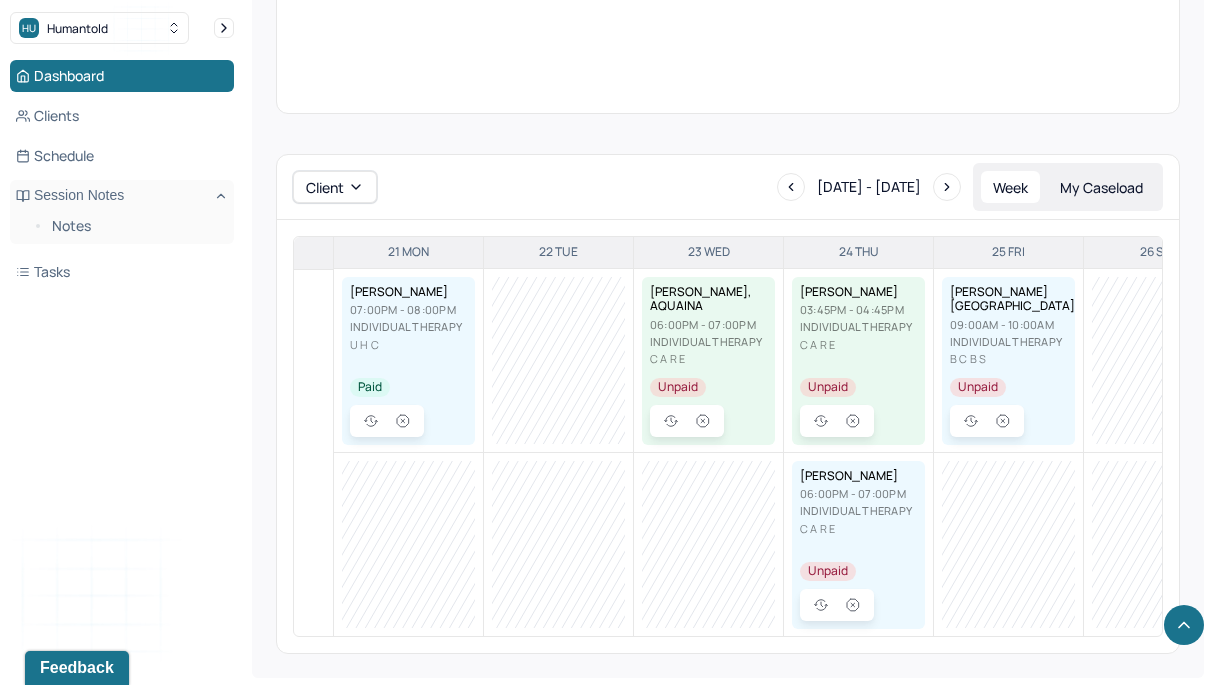 scroll, scrollTop: 1106, scrollLeft: 0, axis: vertical 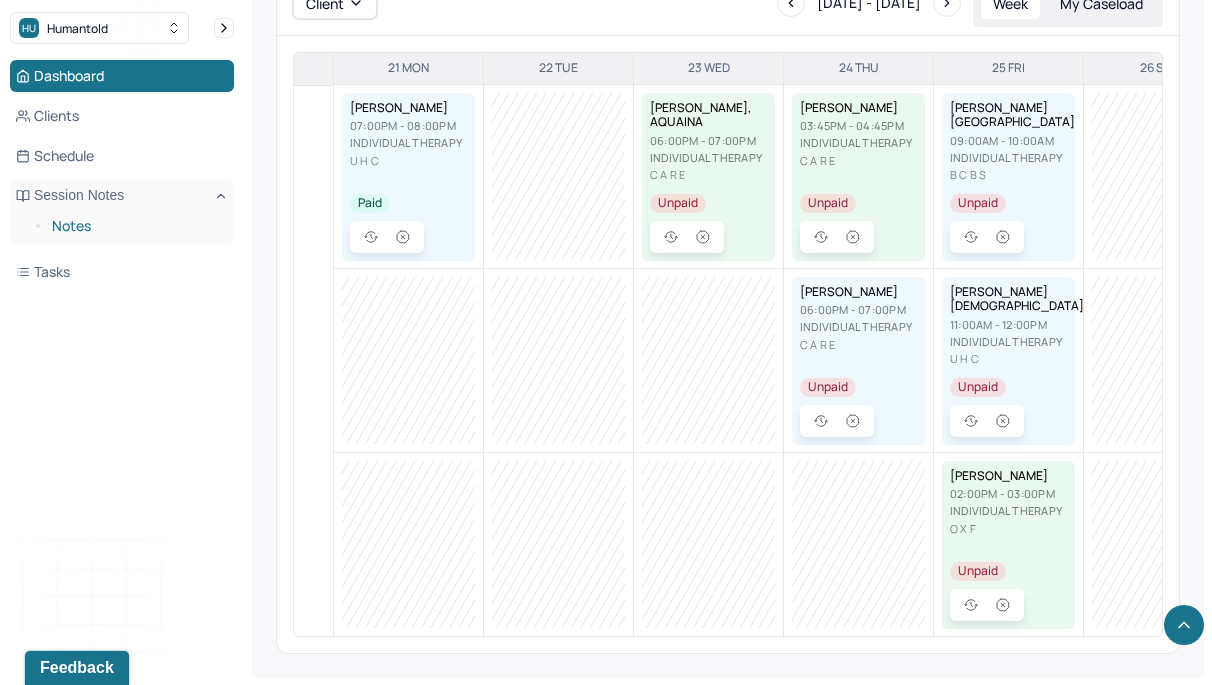click on "Notes" at bounding box center [135, 226] 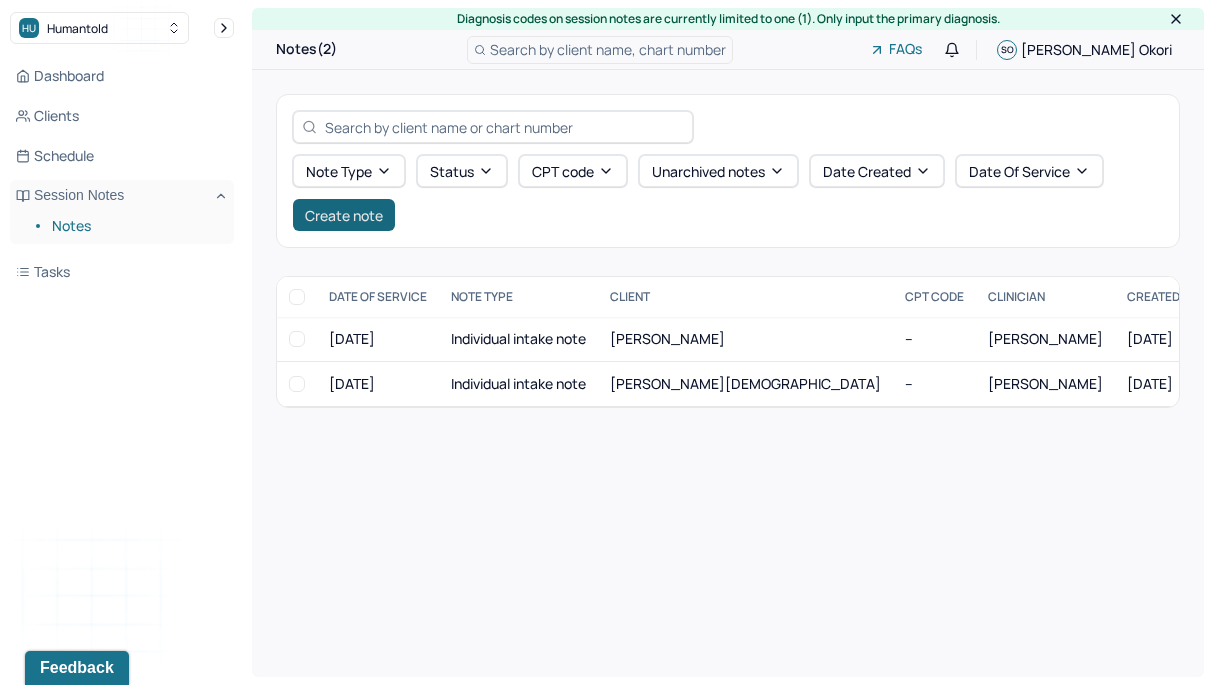 click on "Create note" at bounding box center [344, 215] 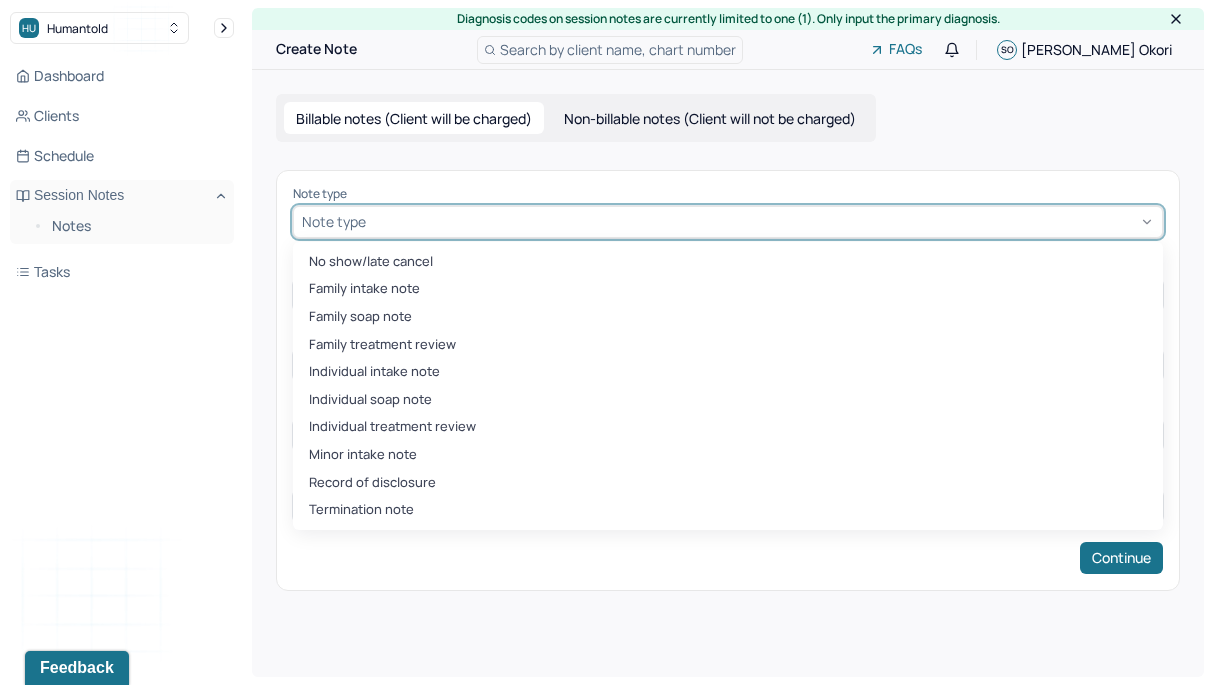 click at bounding box center (762, 221) 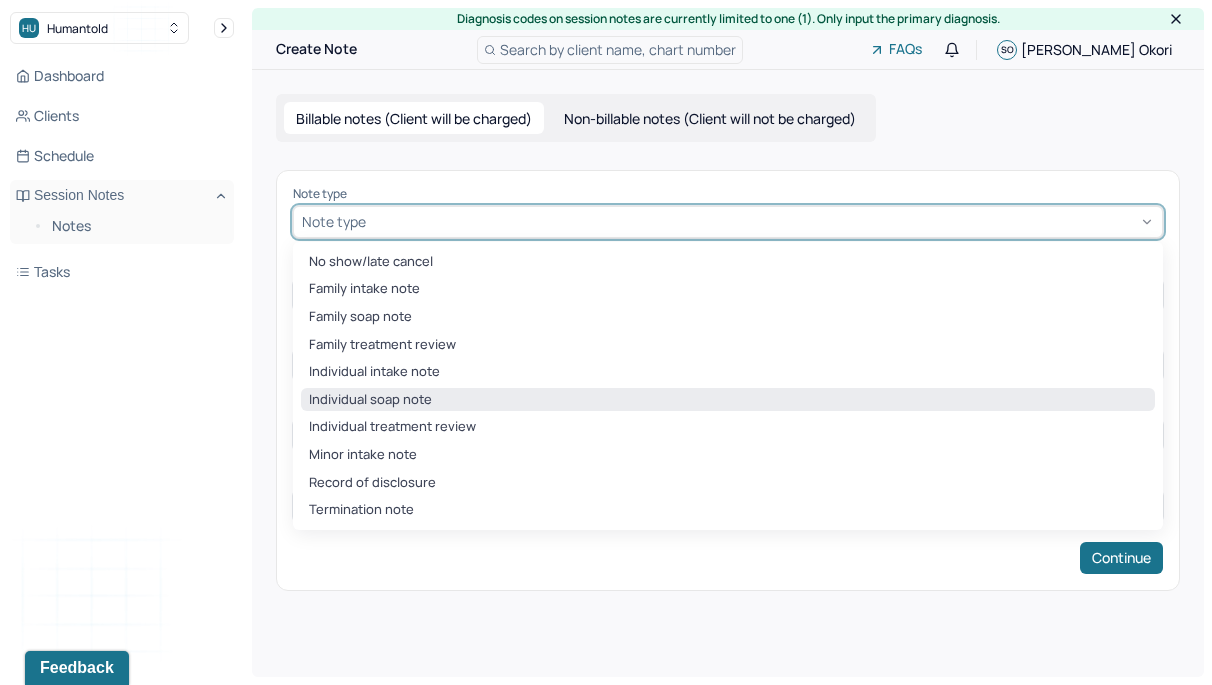 click on "Individual soap note" at bounding box center [728, 400] 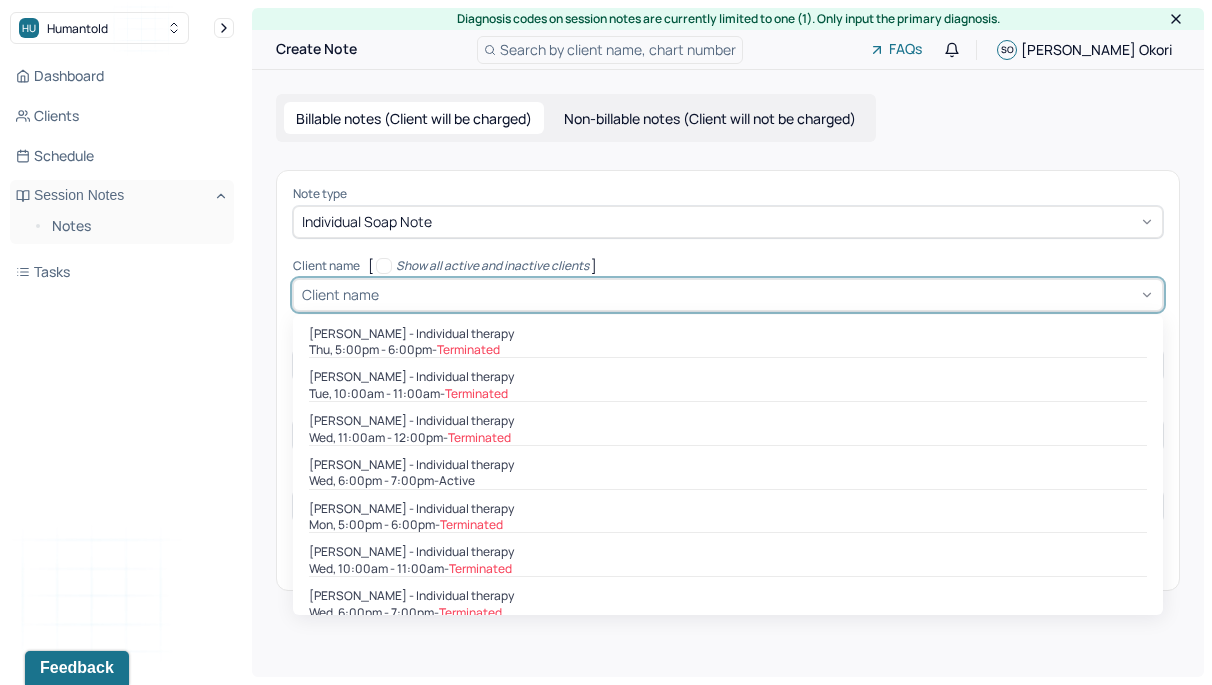 click on "Client name" at bounding box center [340, 294] 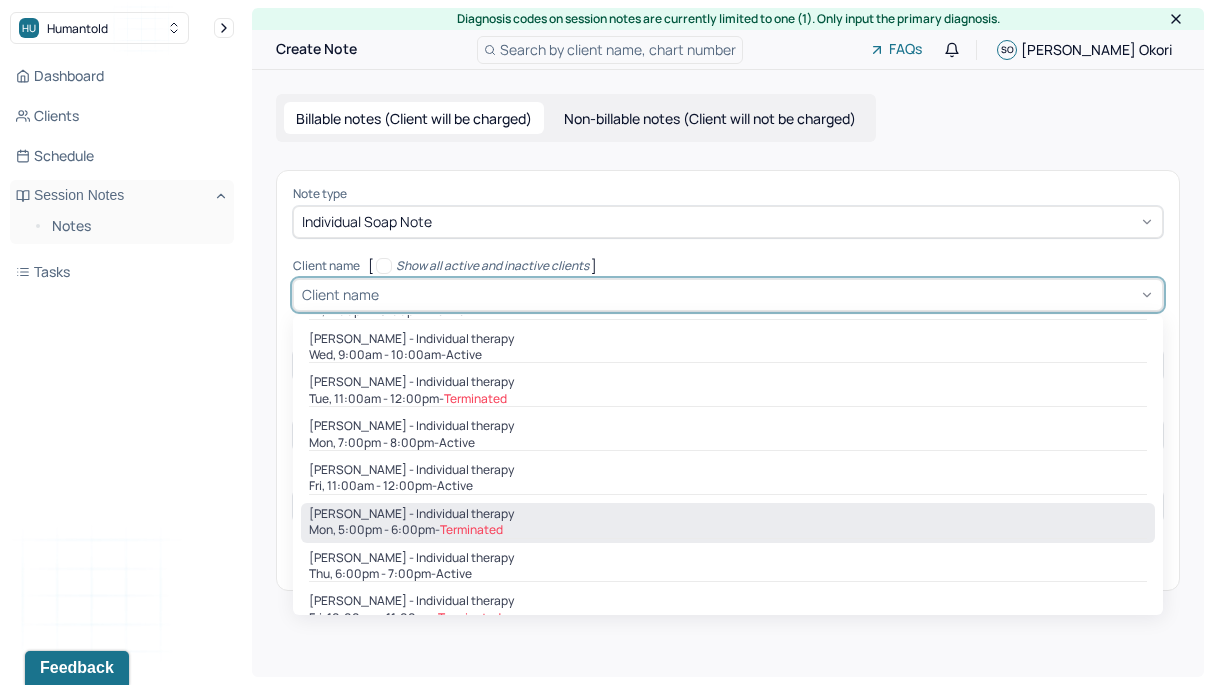 scroll, scrollTop: 451, scrollLeft: 0, axis: vertical 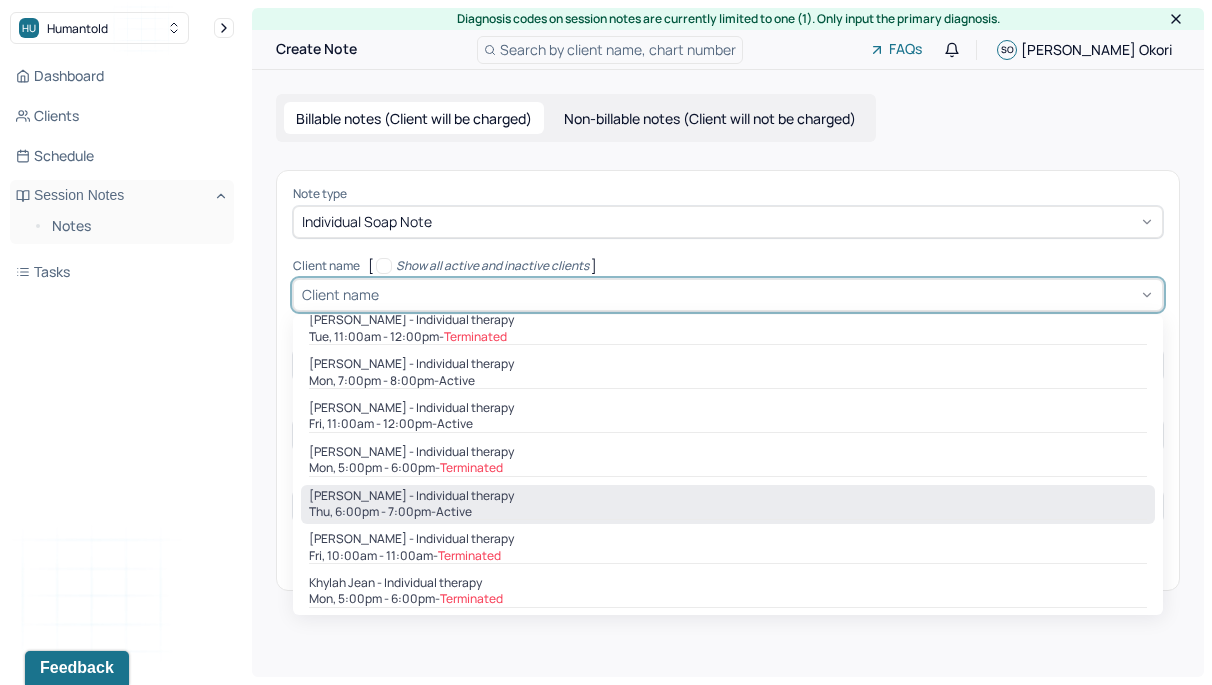 click on "Thu, 6:00pm - 7:00pm  -  active" at bounding box center [728, 512] 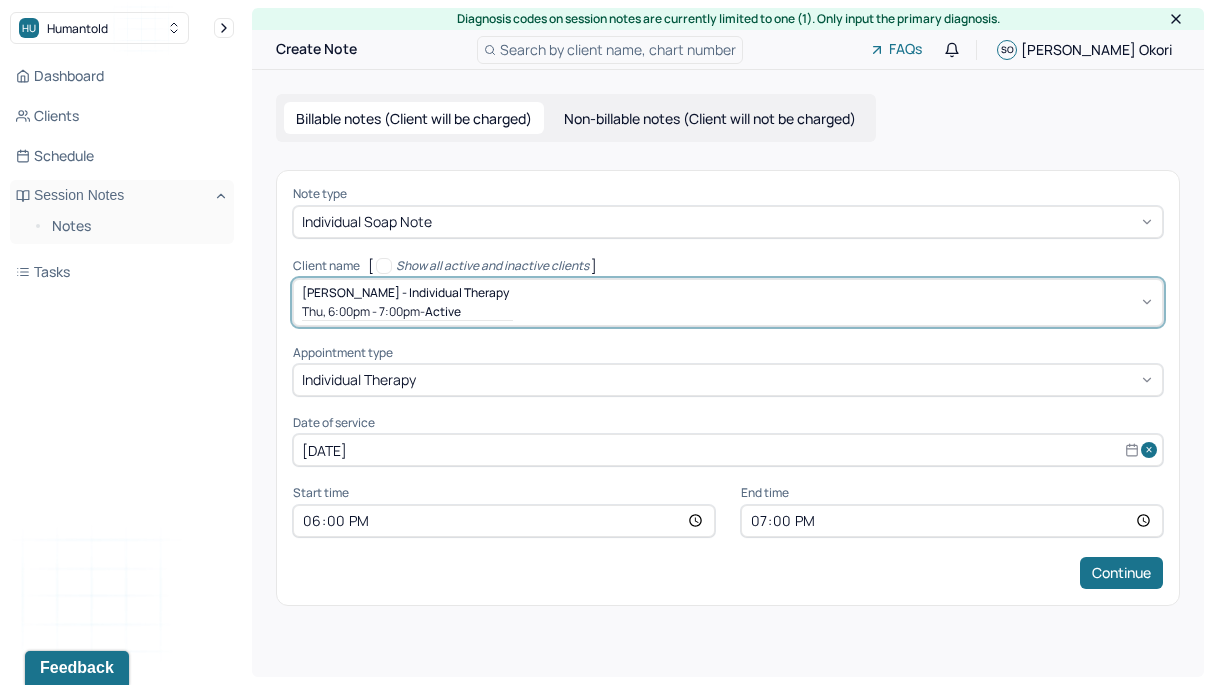 select on "6" 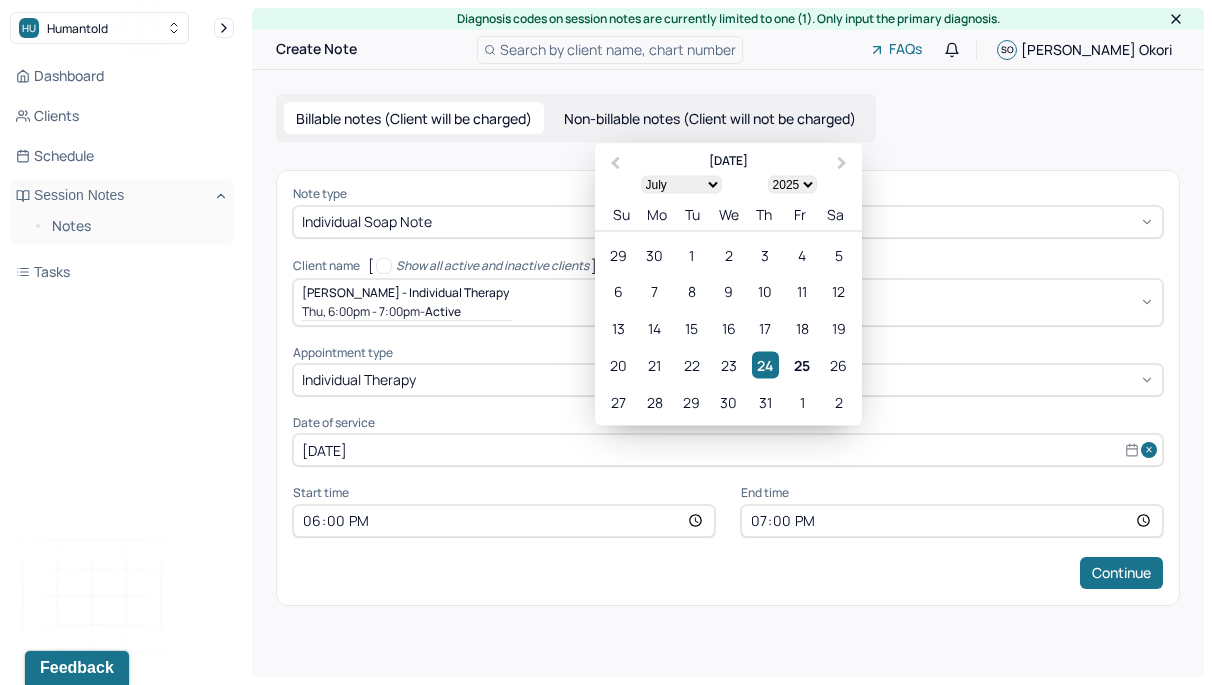 click on "[DATE]" at bounding box center [728, 450] 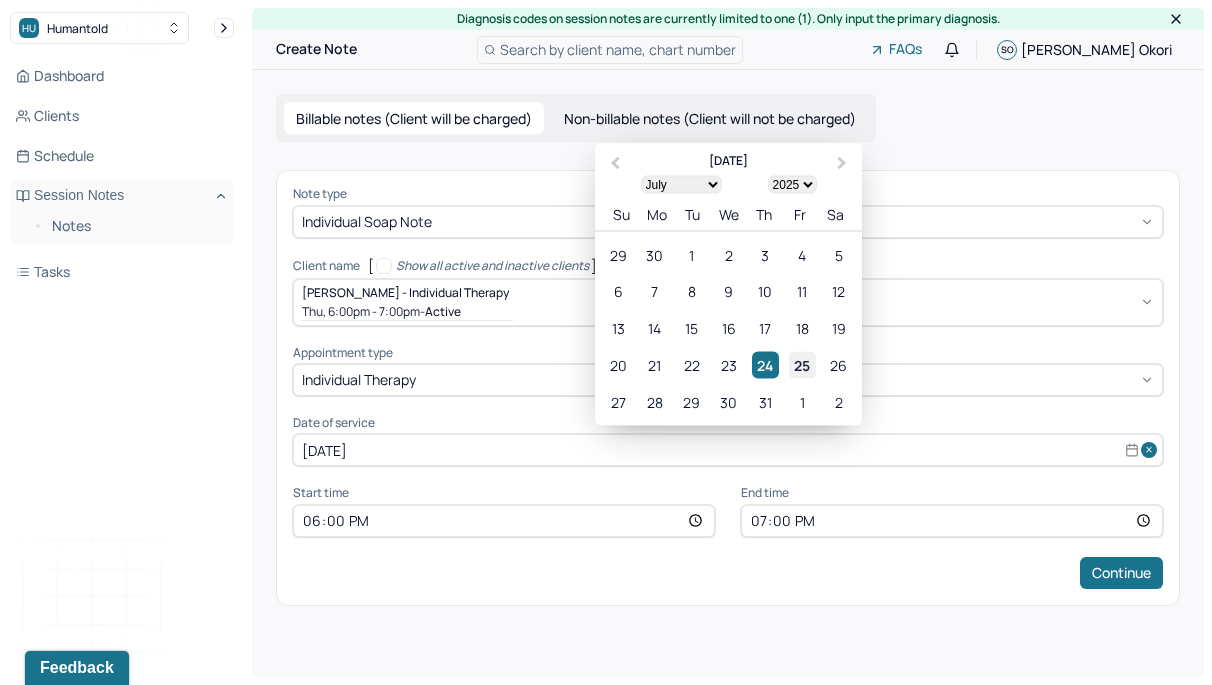 click on "25" at bounding box center (802, 365) 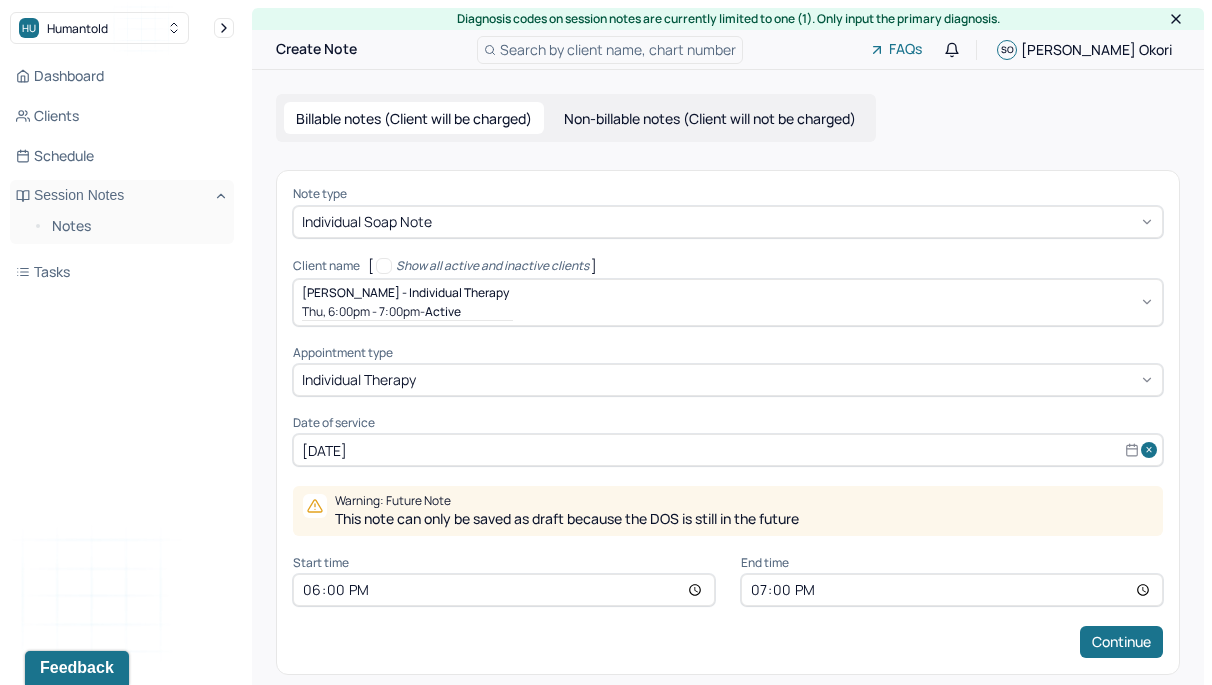 click on "18:00" at bounding box center (504, 590) 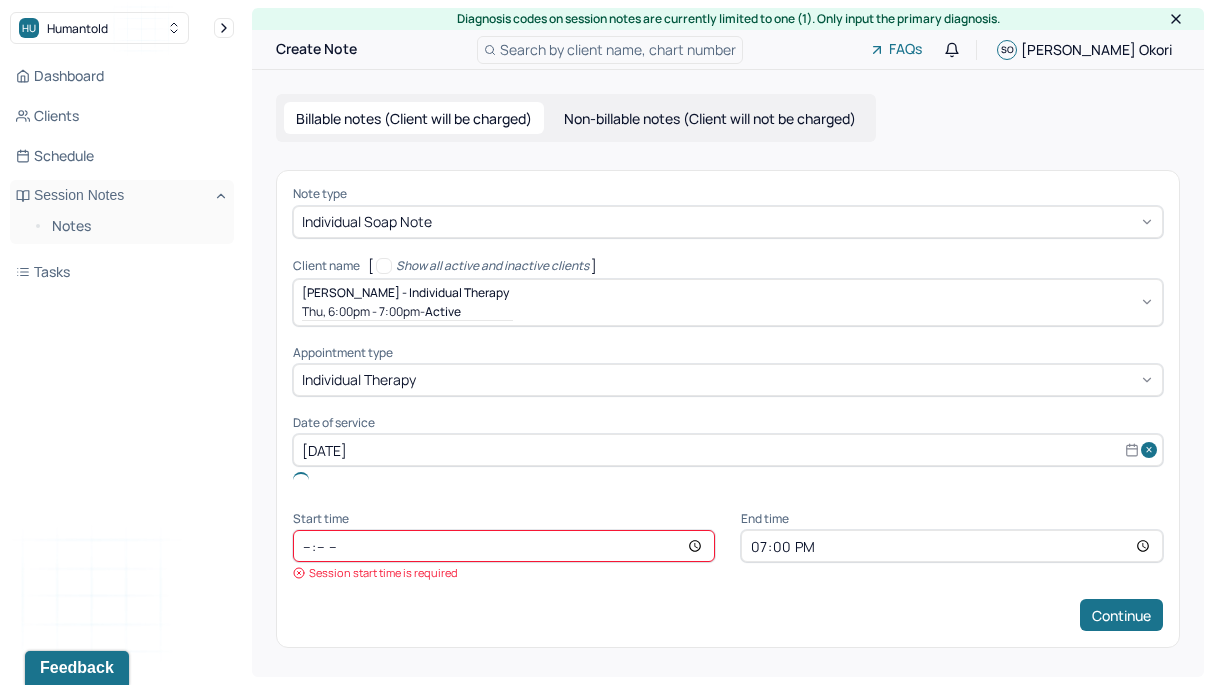 type on "13:00" 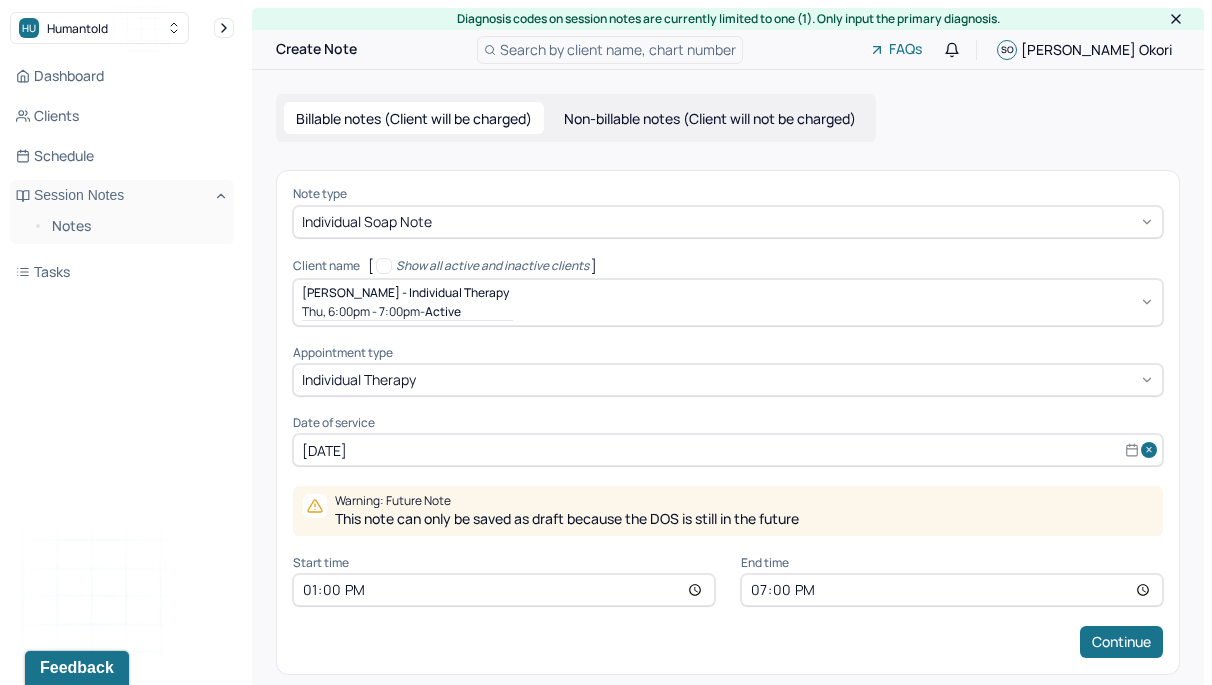 click on "19:00" at bounding box center [952, 590] 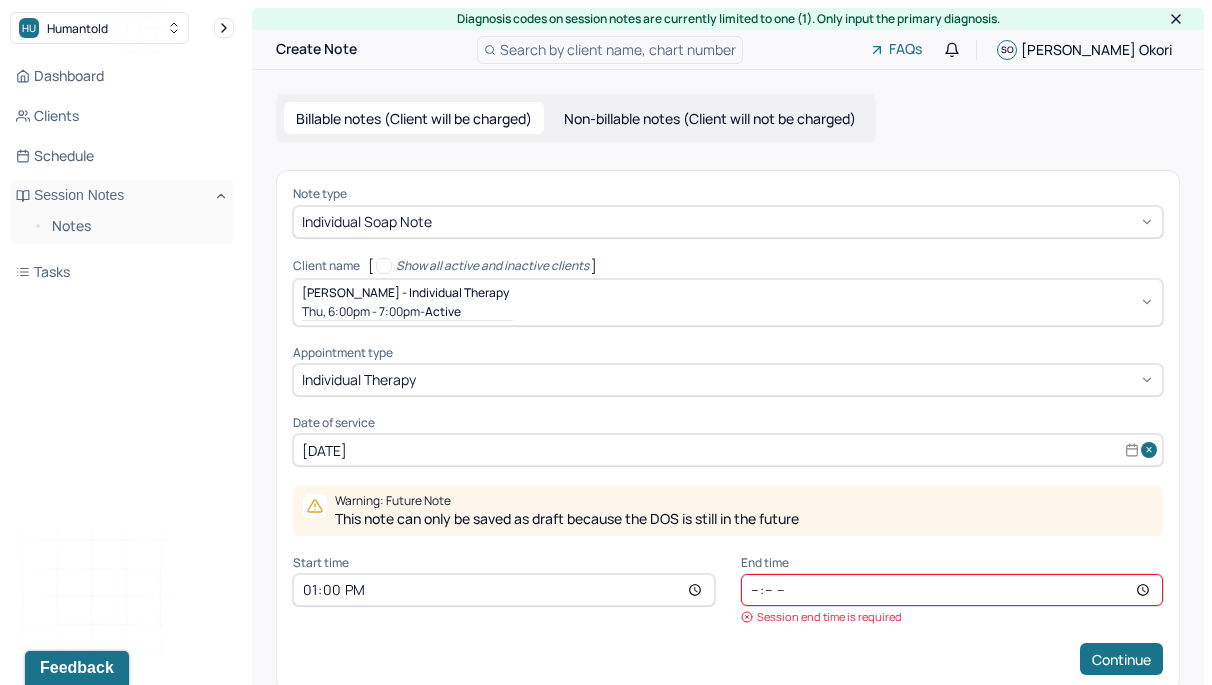 type on "14:00" 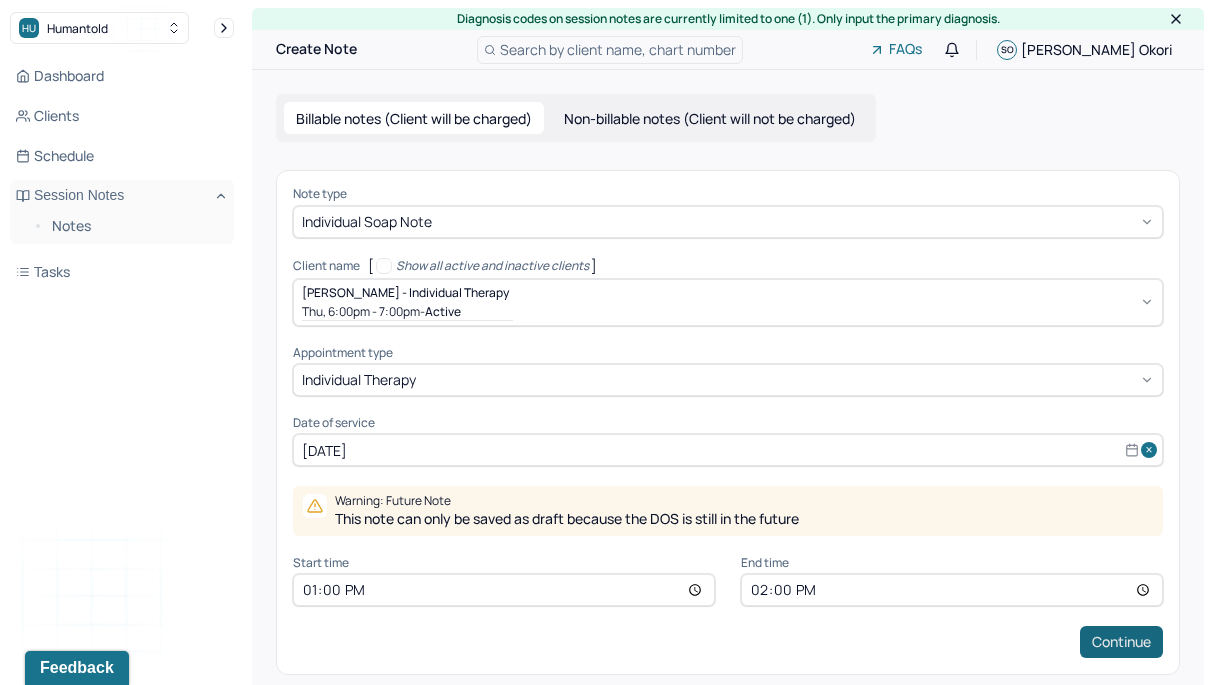 click on "Continue" at bounding box center [1121, 642] 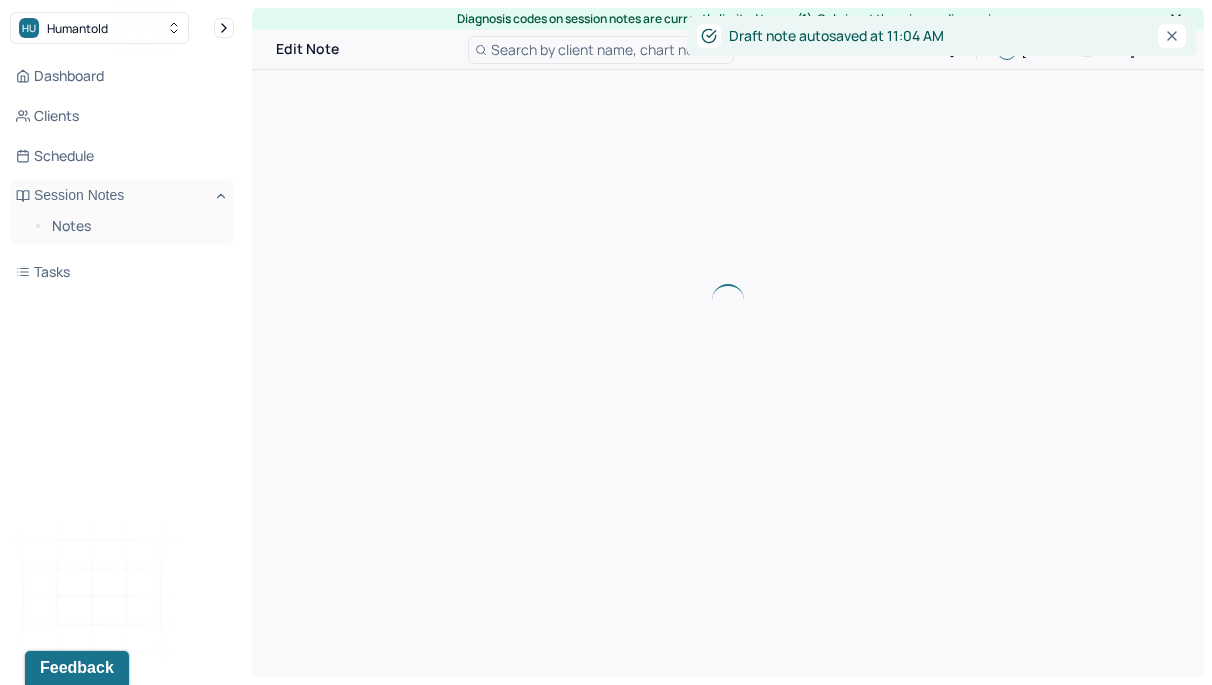 click on "Diagnosis codes on session notes are currently limited to one (1). Only input the primary diagnosis. Edit Note Search by client name, chart number  FAQs SO [PERSON_NAME]" at bounding box center [728, 342] 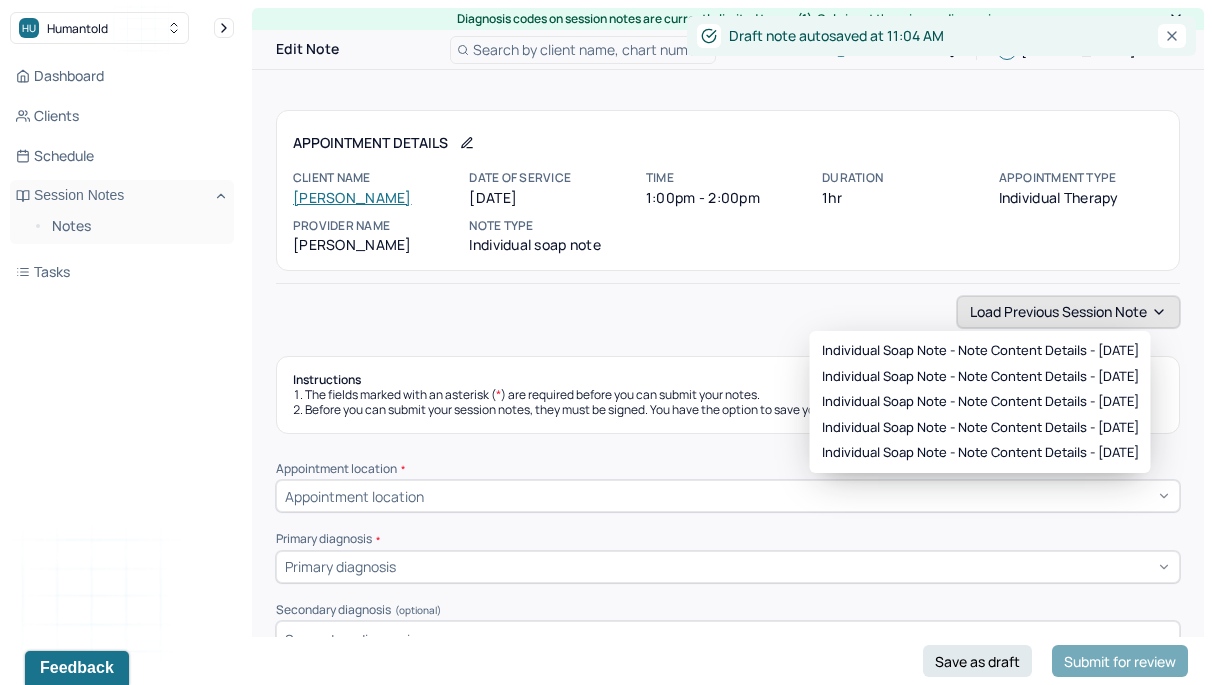 click on "Load previous session note" at bounding box center (1068, 312) 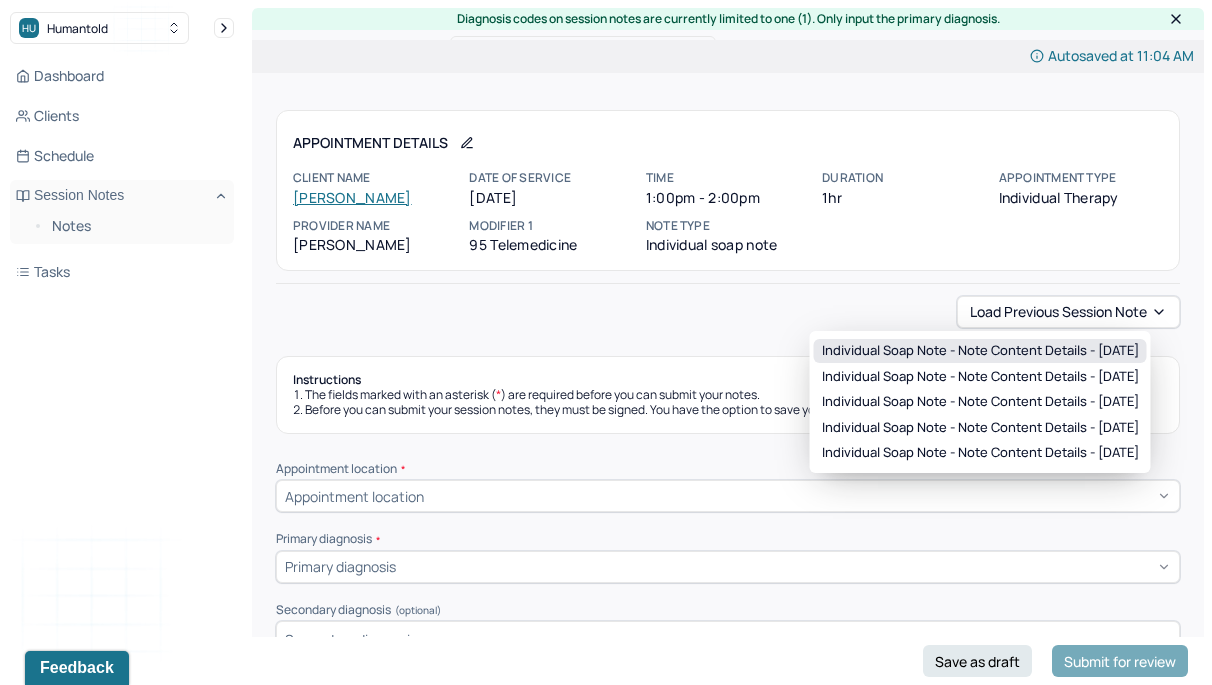 click on "Individual soap note   - Note content Details -   [DATE]" at bounding box center [980, 351] 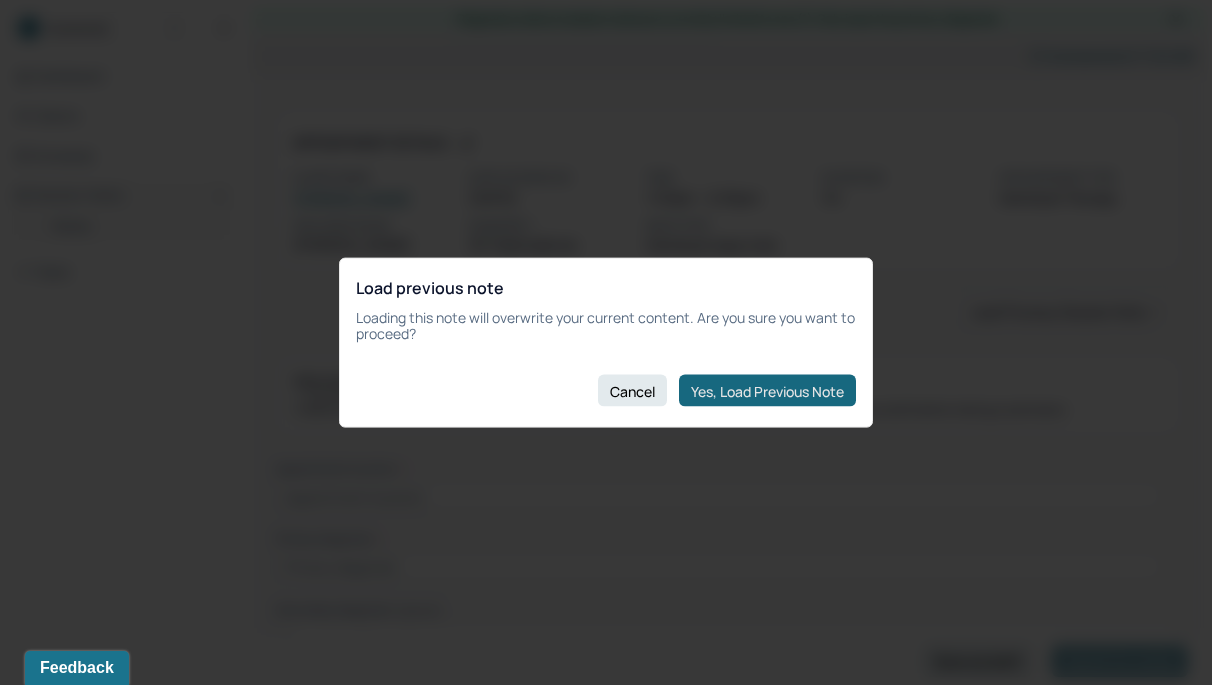 click on "Yes, Load Previous Note" at bounding box center [767, 391] 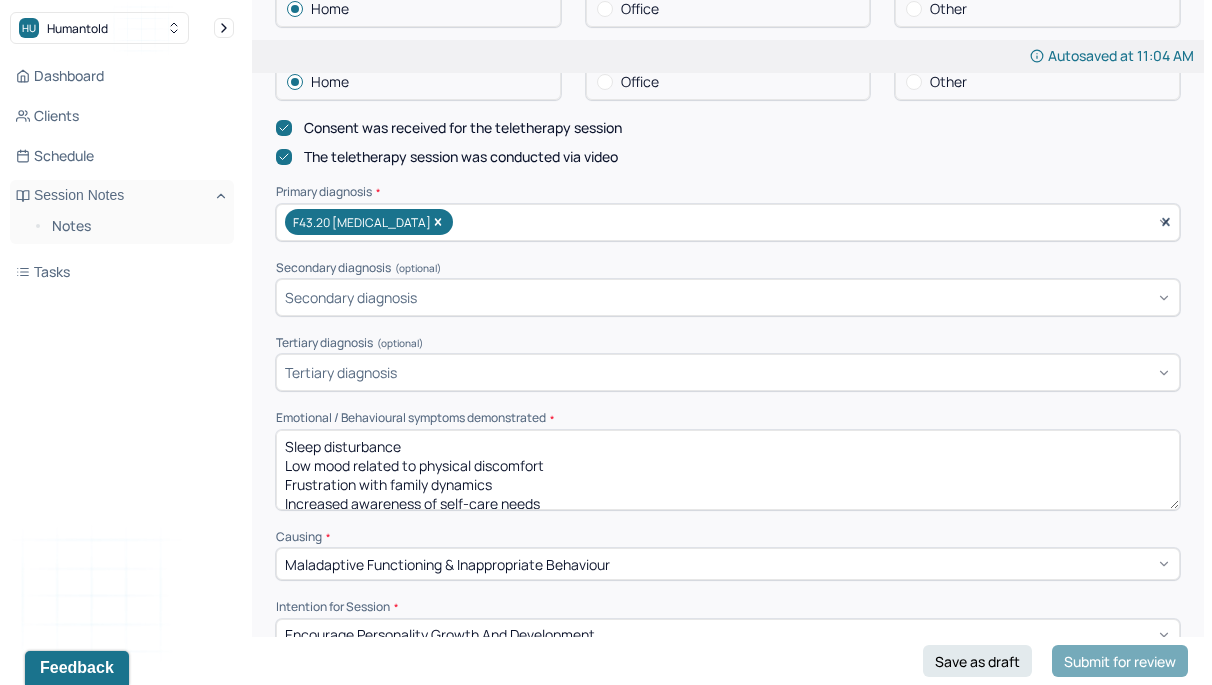 scroll, scrollTop: 562, scrollLeft: 0, axis: vertical 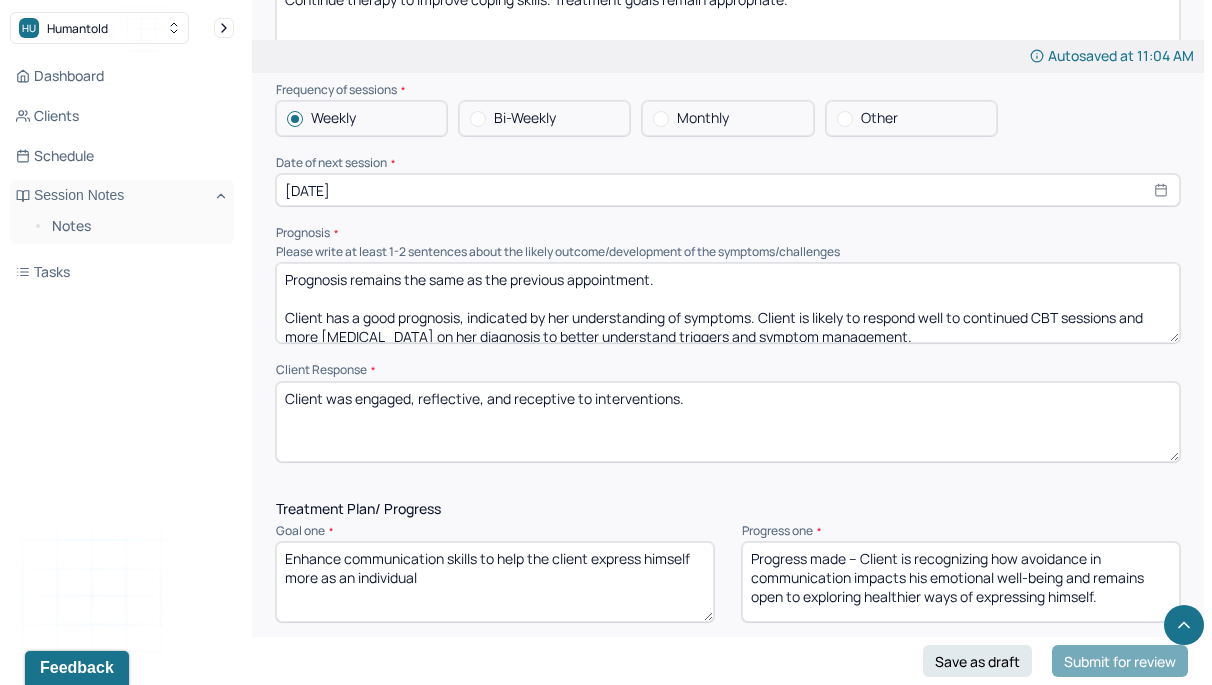 click on "[DATE]" at bounding box center [728, 190] 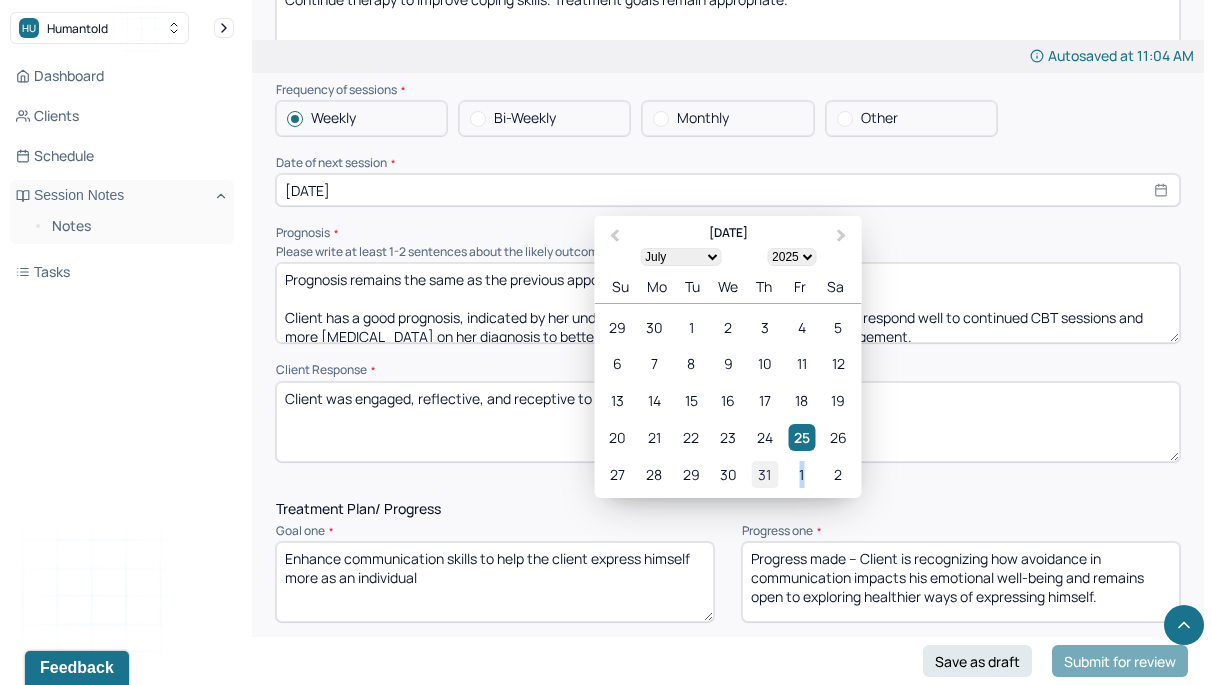 drag, startPoint x: 810, startPoint y: 462, endPoint x: 763, endPoint y: 461, distance: 47.010635 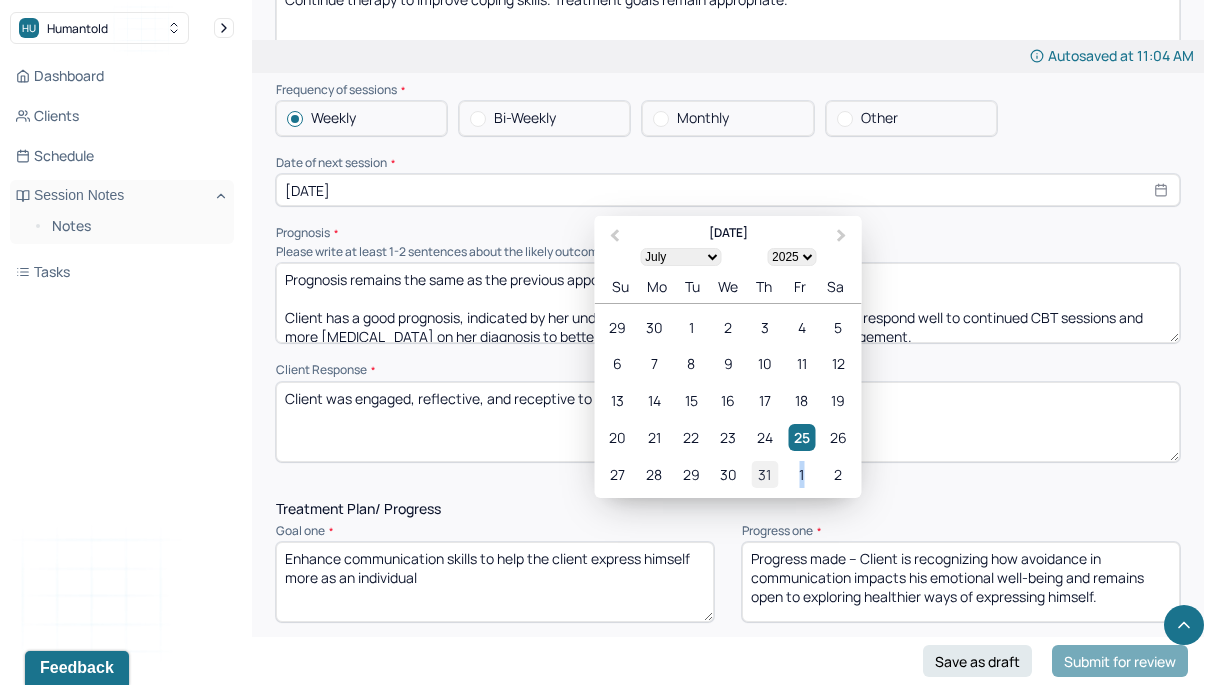 click on "27 28 29 30 31 1 2" at bounding box center (727, 474) 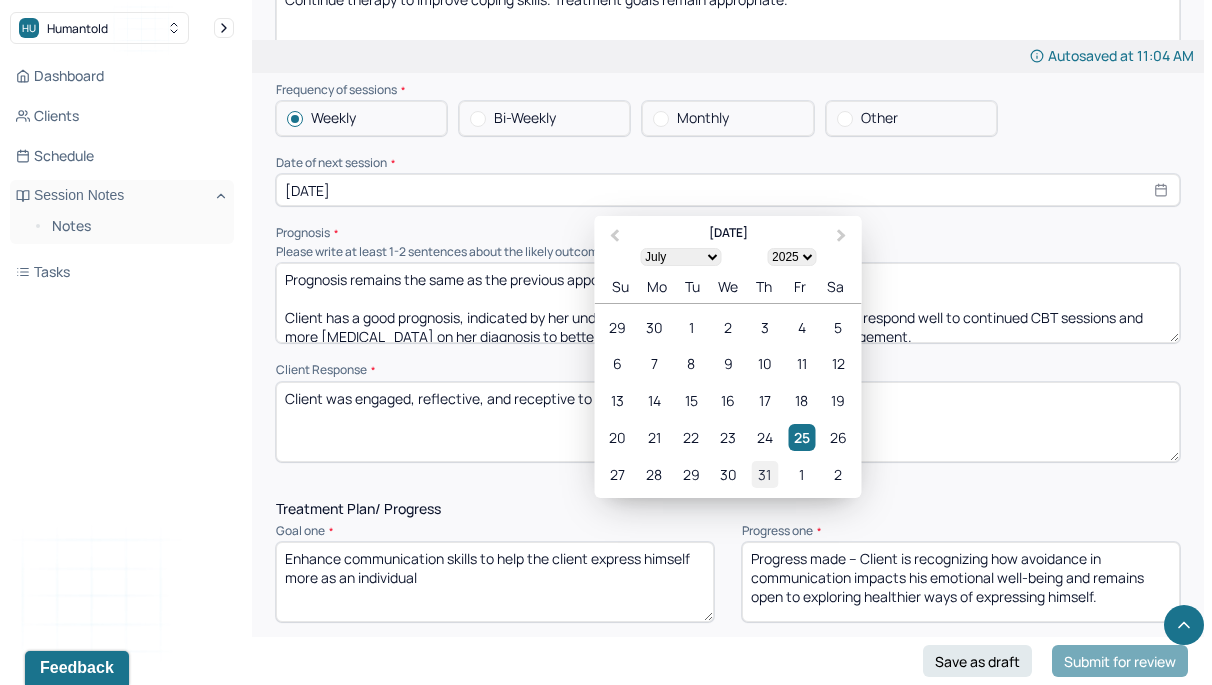click on "31" at bounding box center (764, 474) 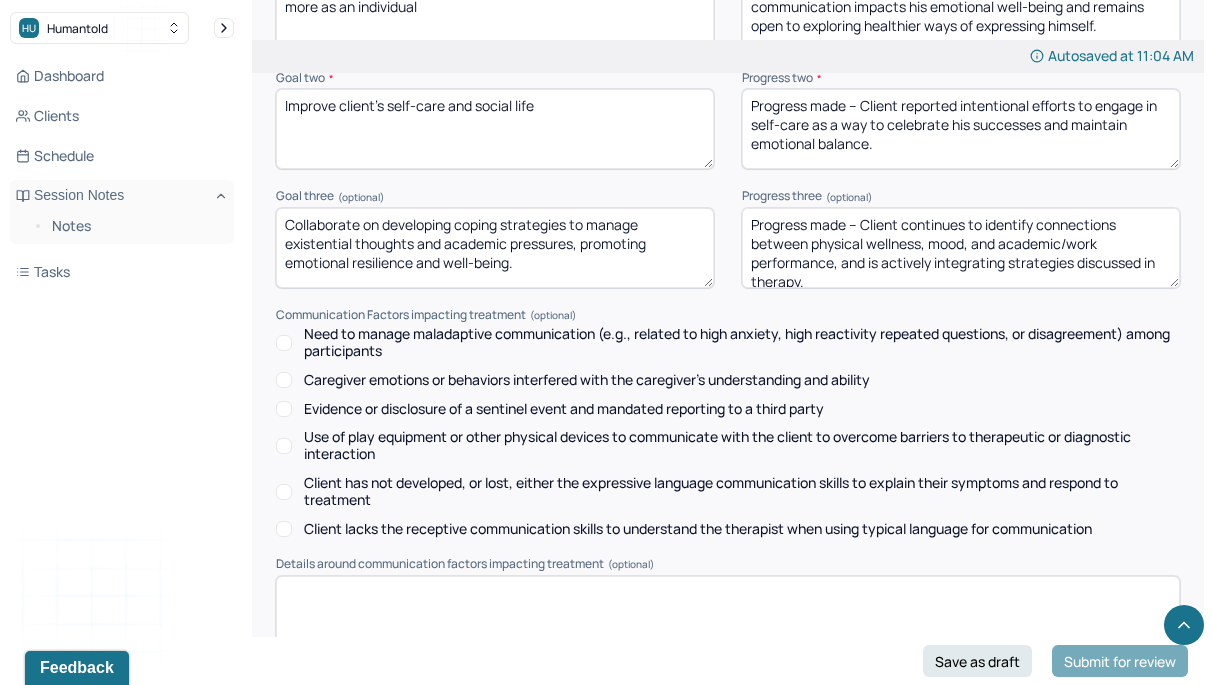 scroll, scrollTop: 3119, scrollLeft: 0, axis: vertical 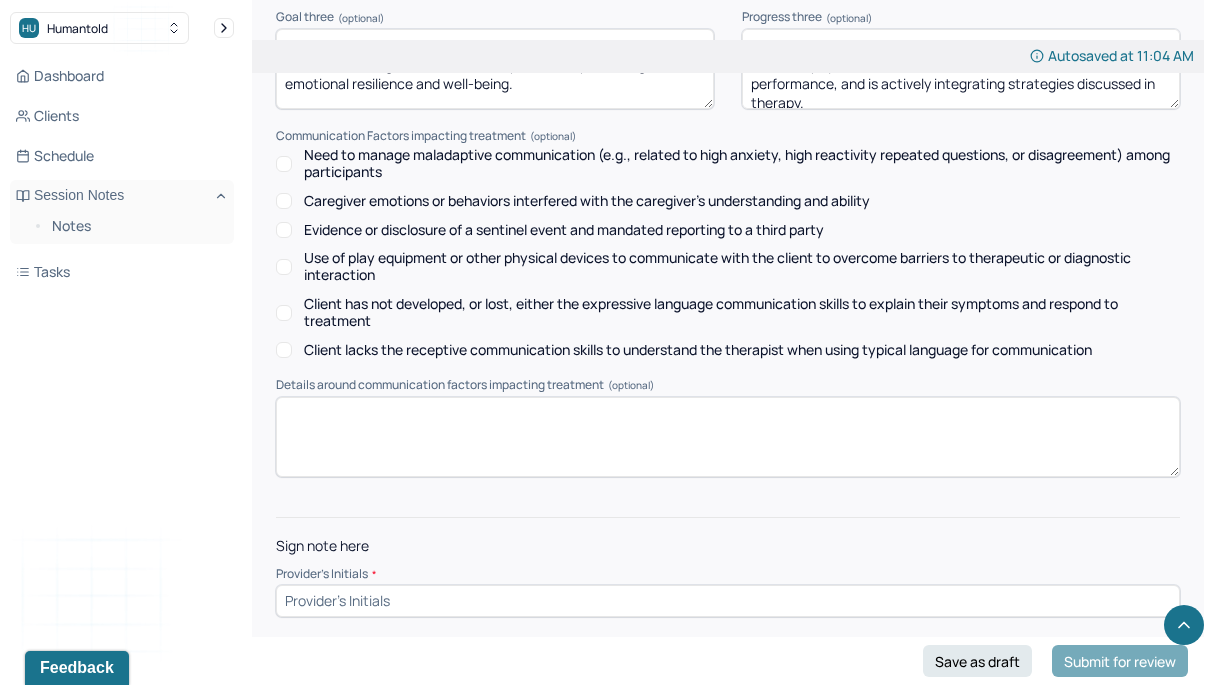 click at bounding box center (728, 601) 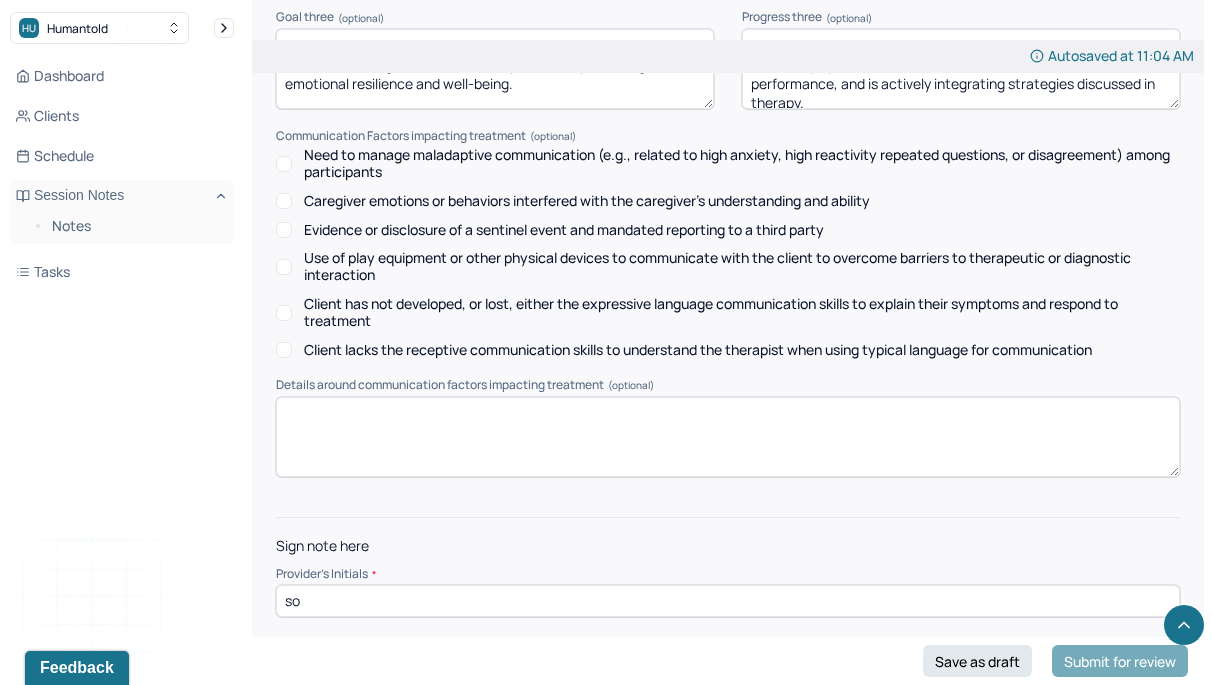 type on "so" 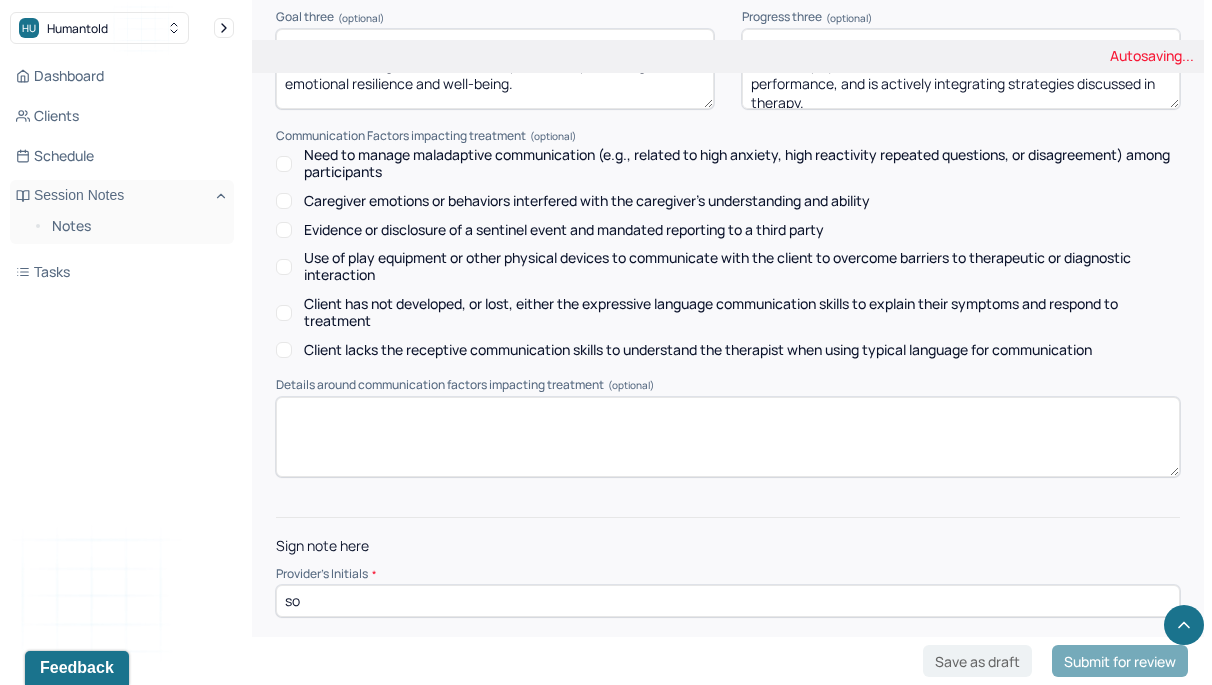 click on "Dashboard Clients Schedule Session Notes Notes Tasks SO [PERSON_NAME] provider Logout" at bounding box center (122, 362) 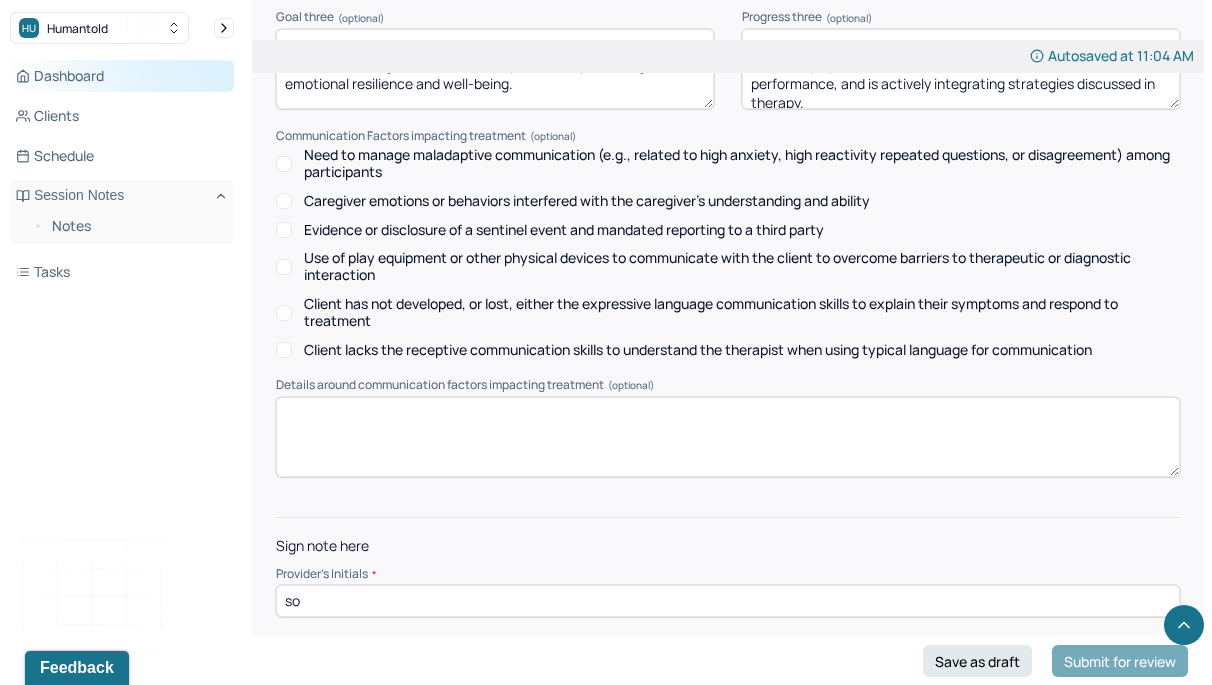 click on "Dashboard" at bounding box center (122, 76) 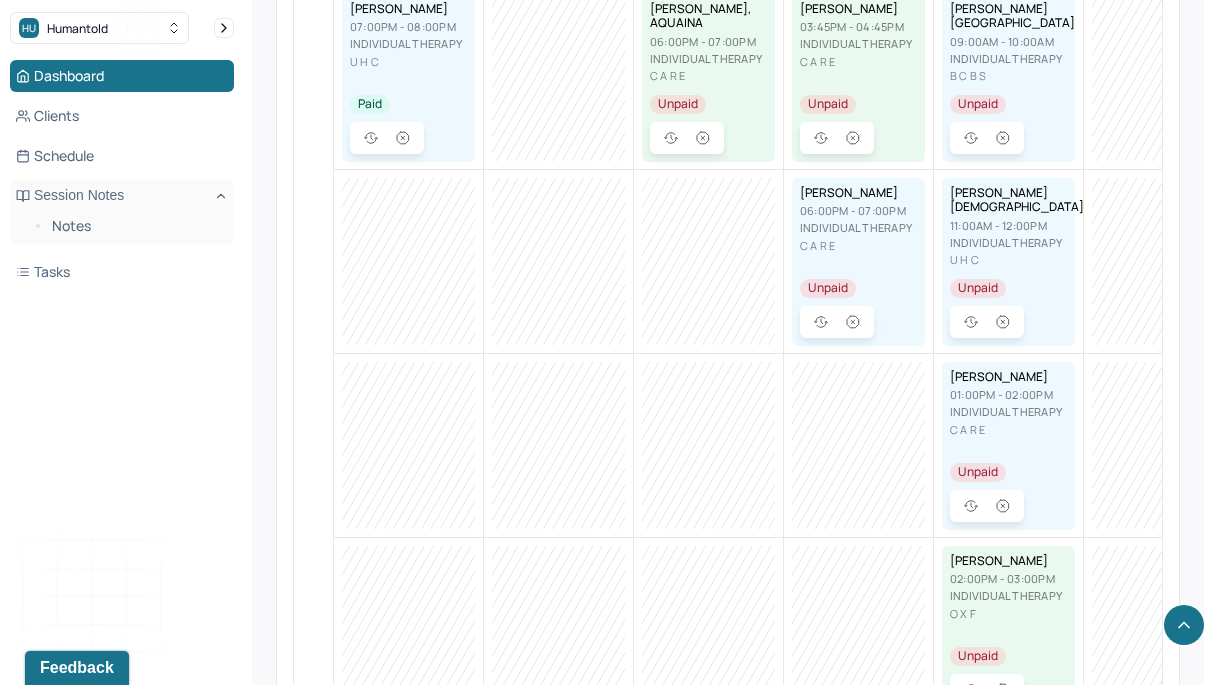 scroll, scrollTop: 1209, scrollLeft: 0, axis: vertical 